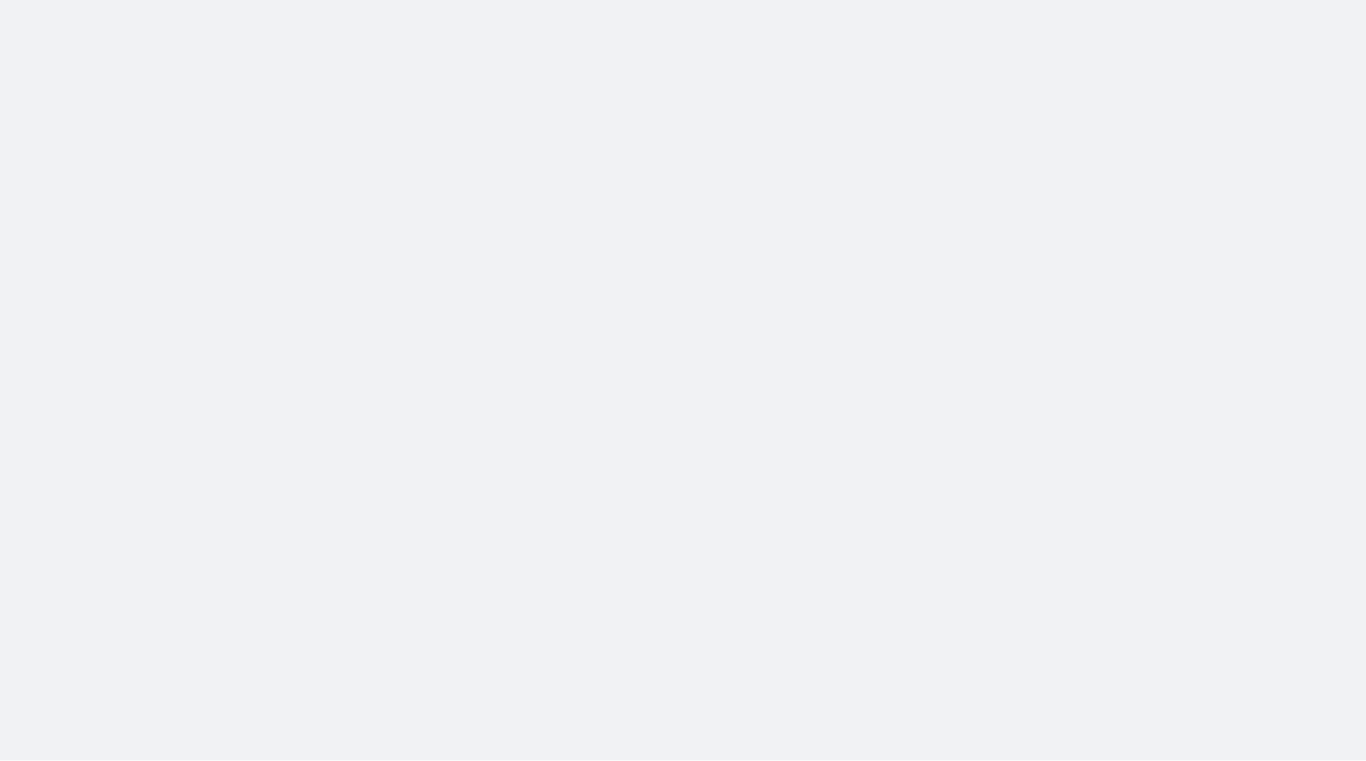 scroll, scrollTop: 0, scrollLeft: 0, axis: both 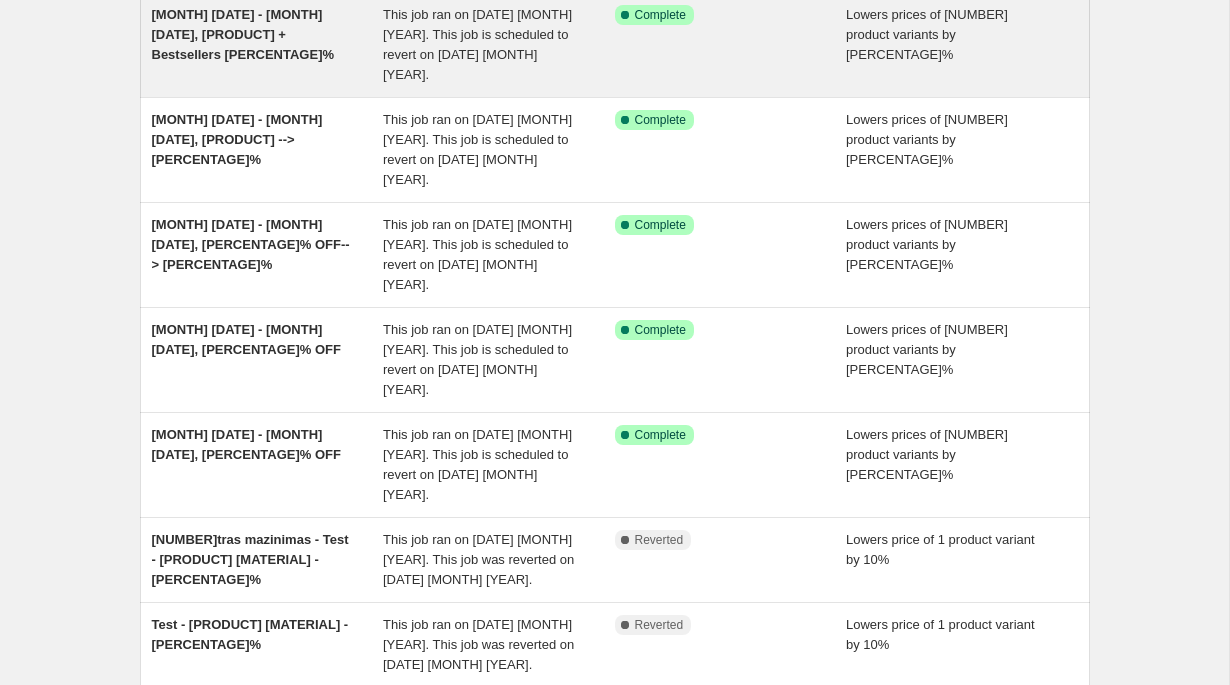 click on "This job ran on [DATE] [MONTH] [YEAR]. This job is scheduled to revert on [DATE] [MONTH] [YEAR]." at bounding box center [477, 44] 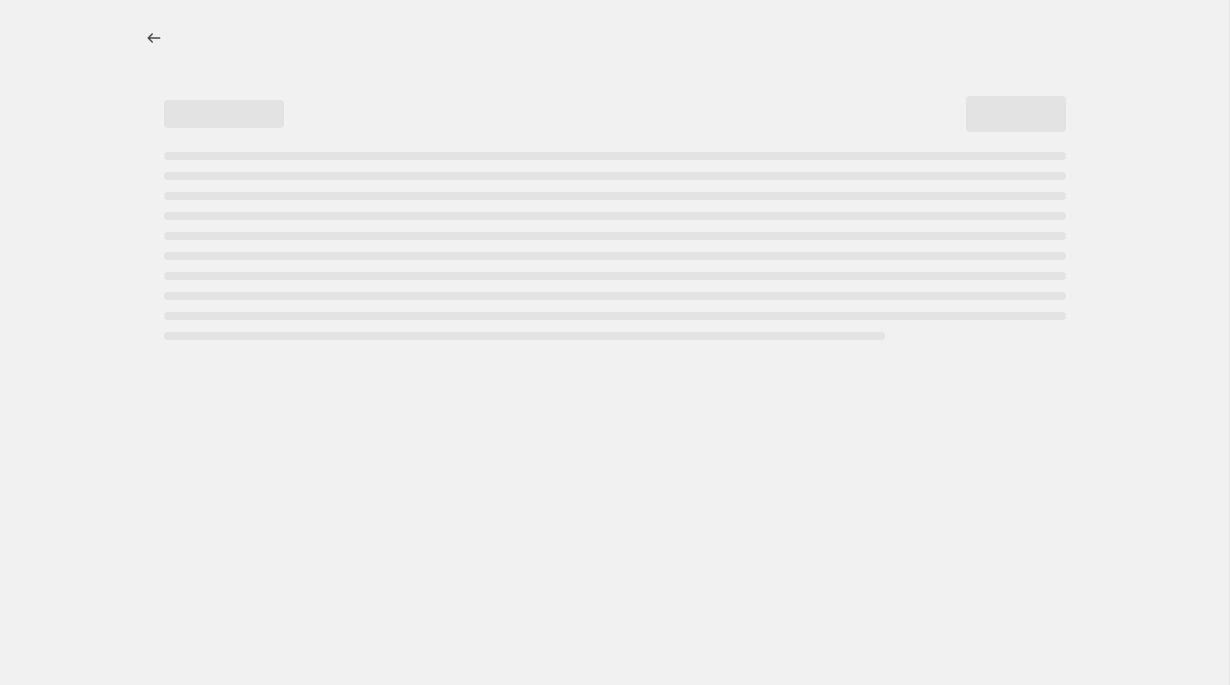 select on "percentage" 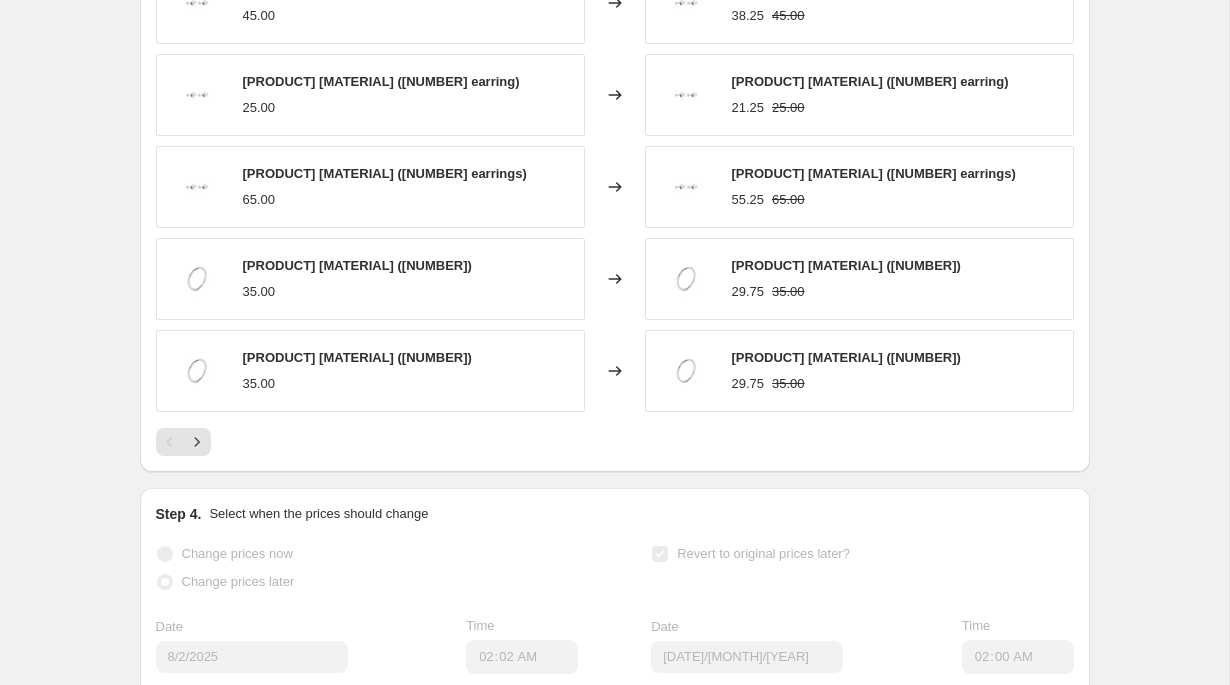 scroll, scrollTop: 1472, scrollLeft: 0, axis: vertical 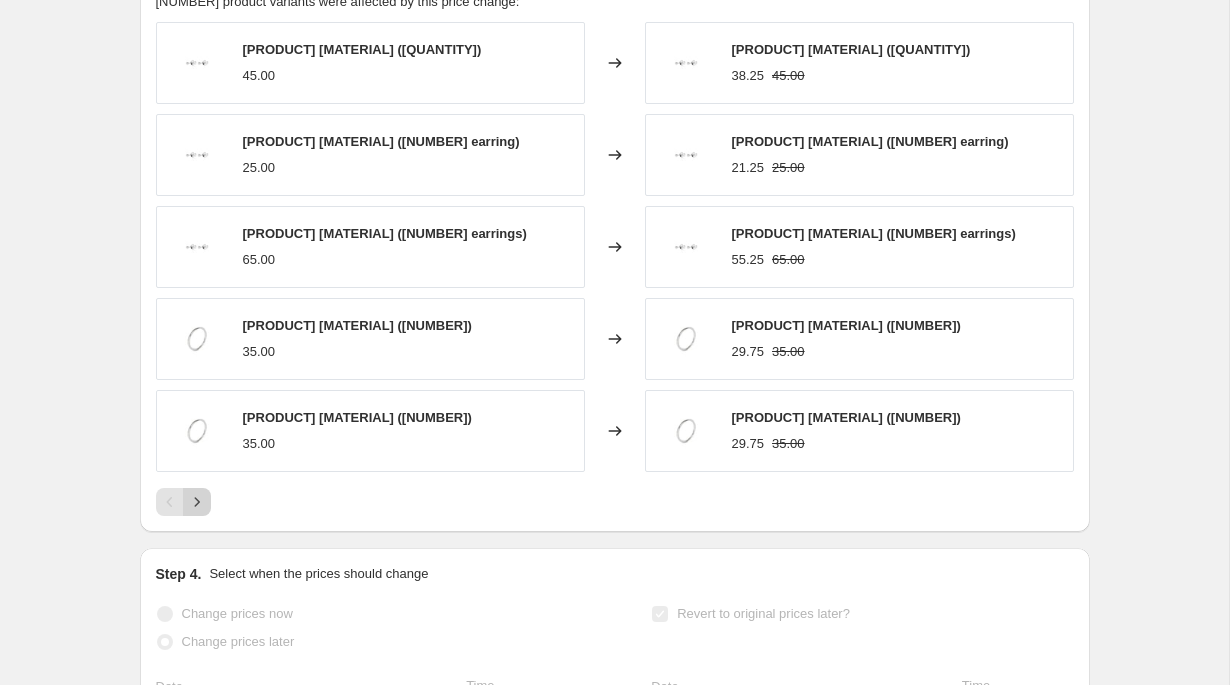 click 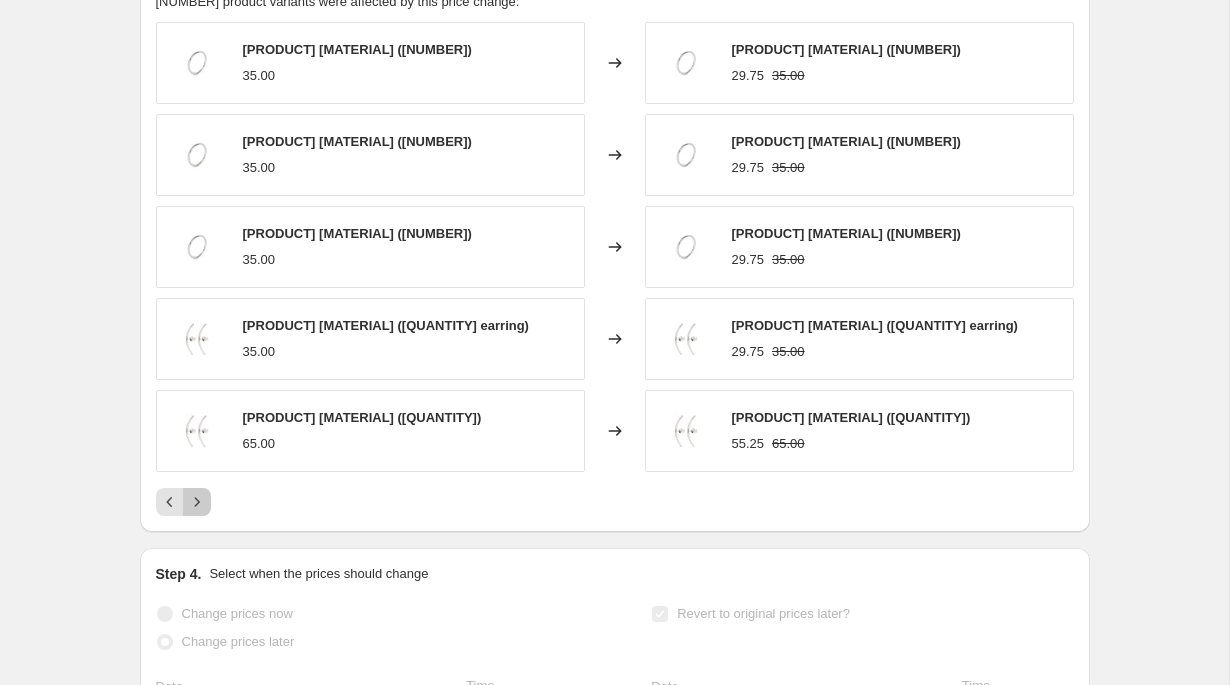 click 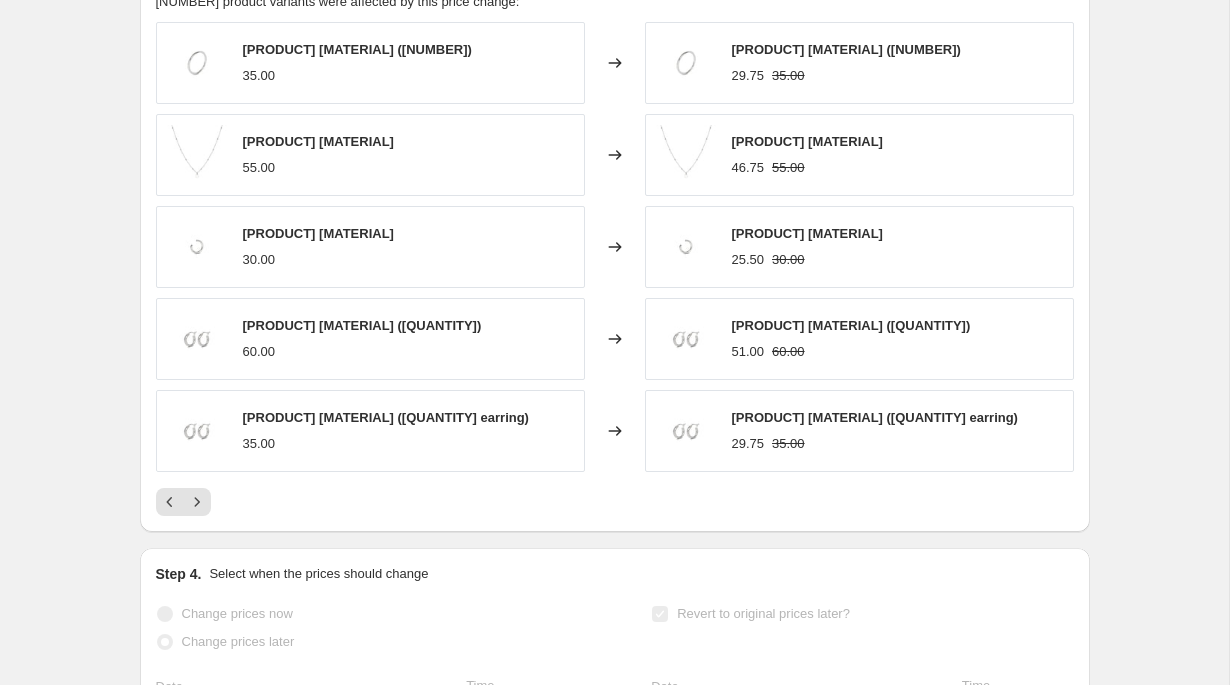 scroll, scrollTop: 1476, scrollLeft: 0, axis: vertical 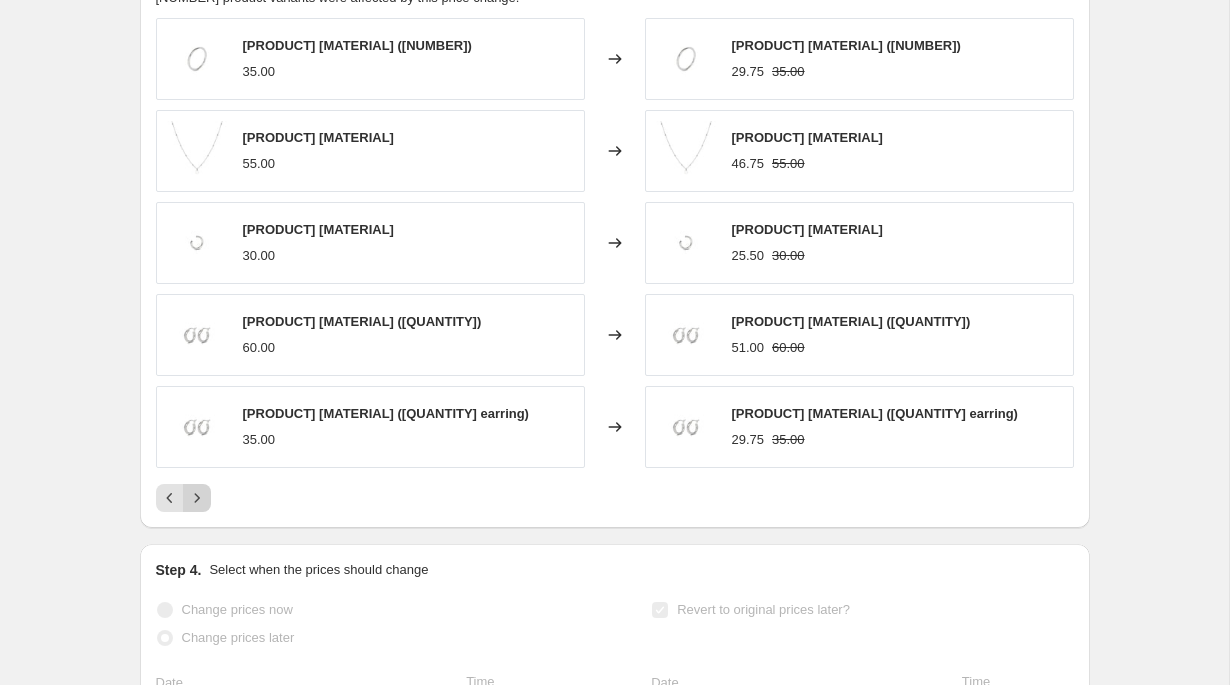 click 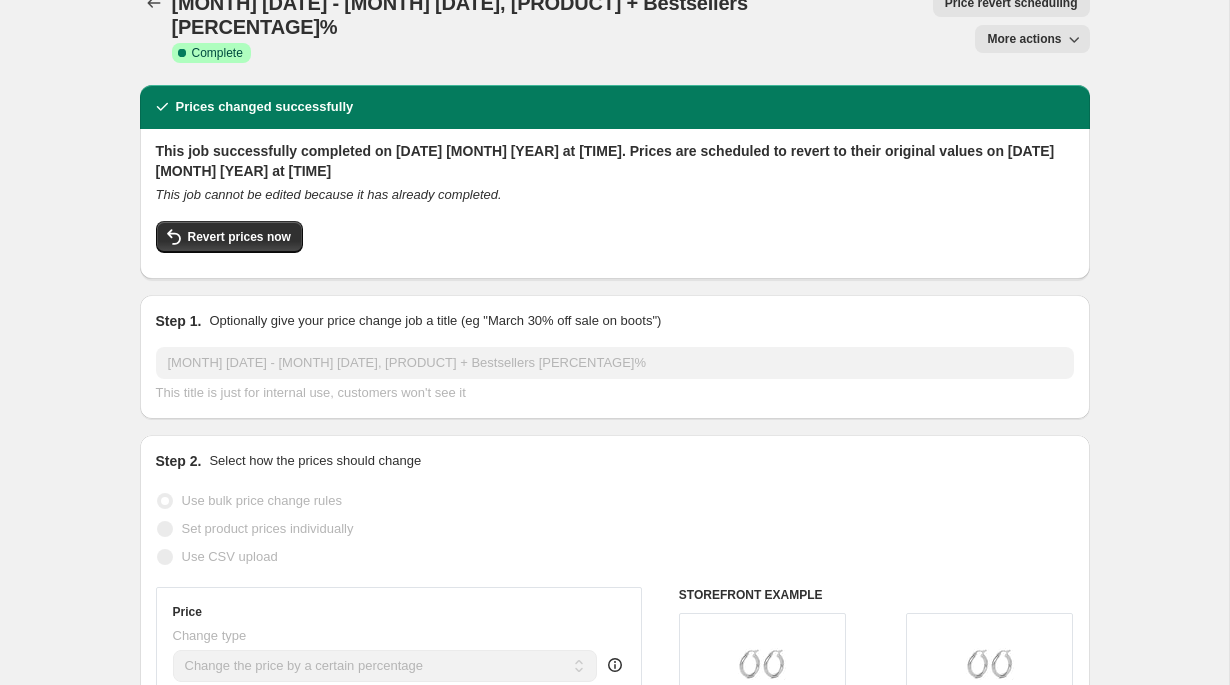 scroll, scrollTop: 0, scrollLeft: 0, axis: both 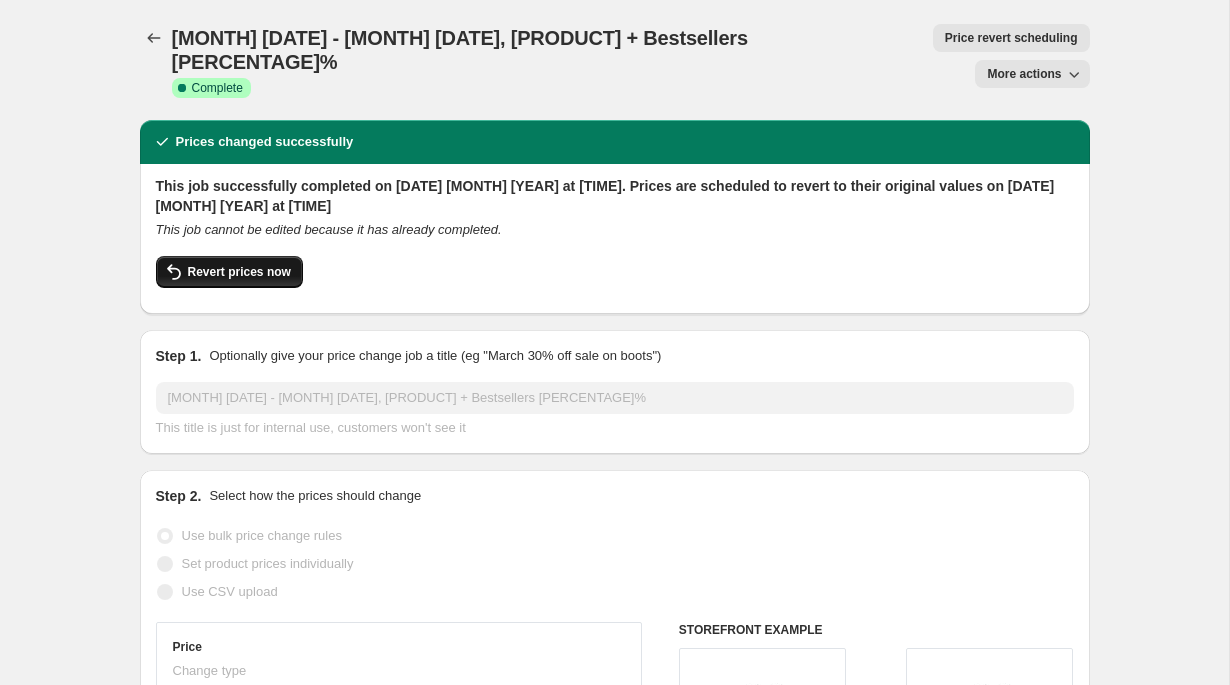click on "Revert prices now" at bounding box center [239, 272] 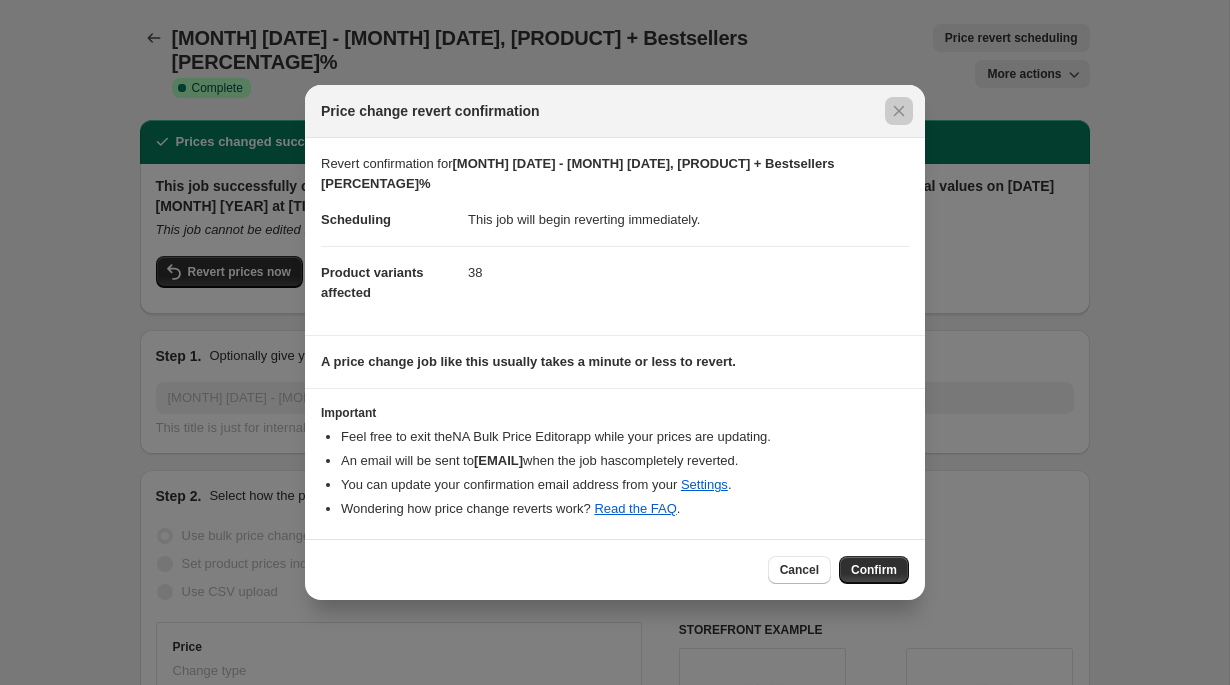 click at bounding box center (615, 342) 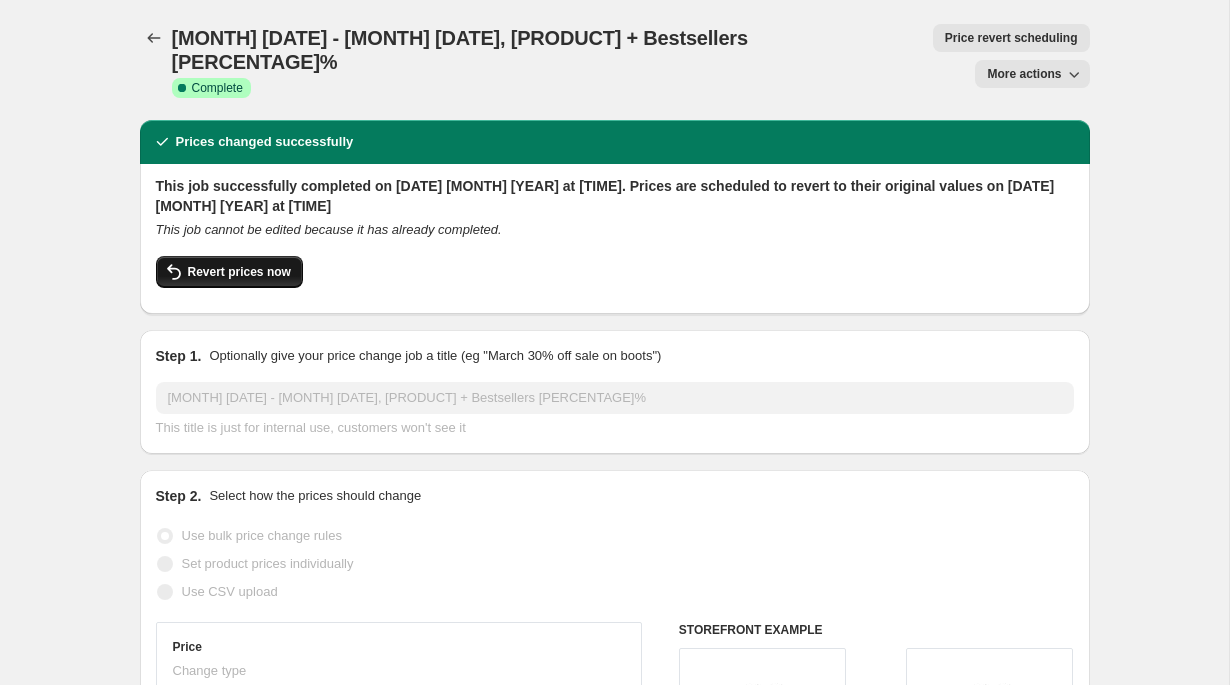 click on "Revert prices now" at bounding box center [239, 272] 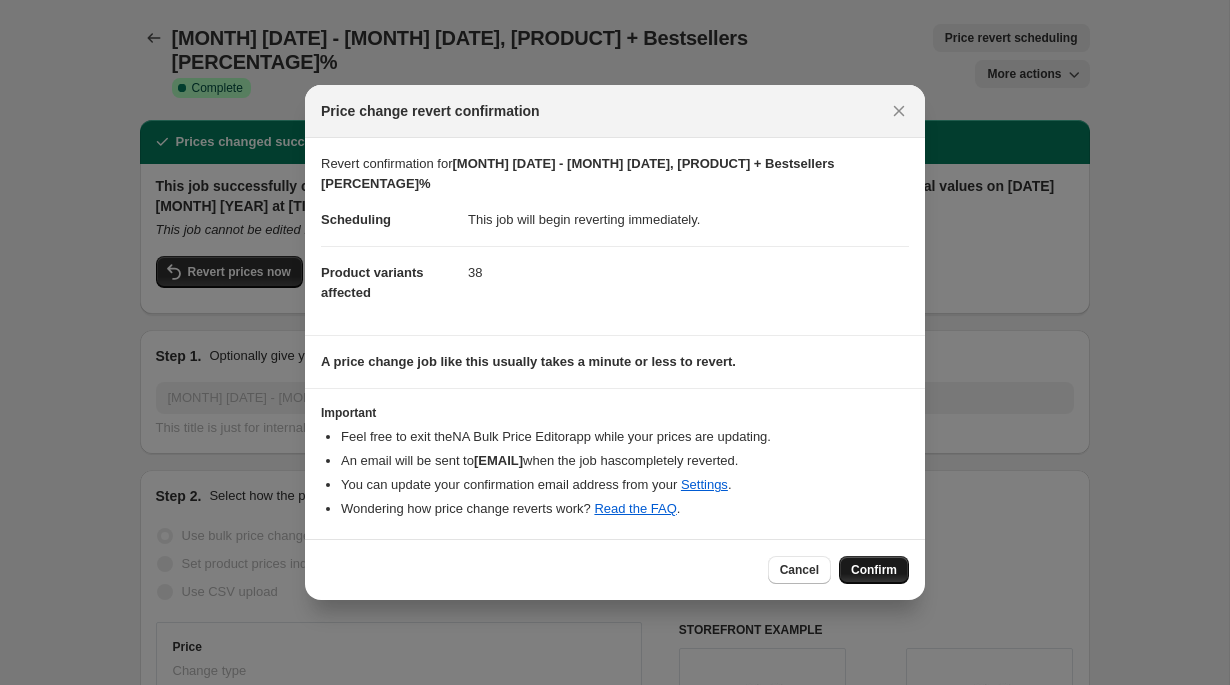 click on "Confirm" at bounding box center [874, 570] 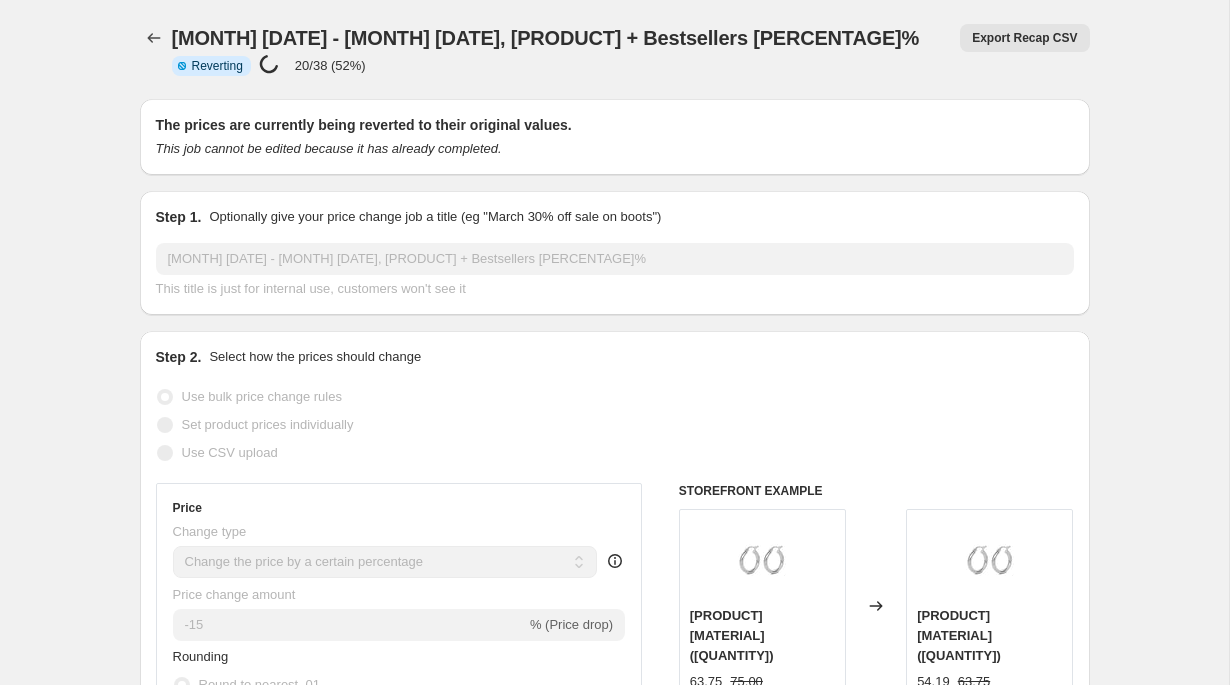 select on "percentage" 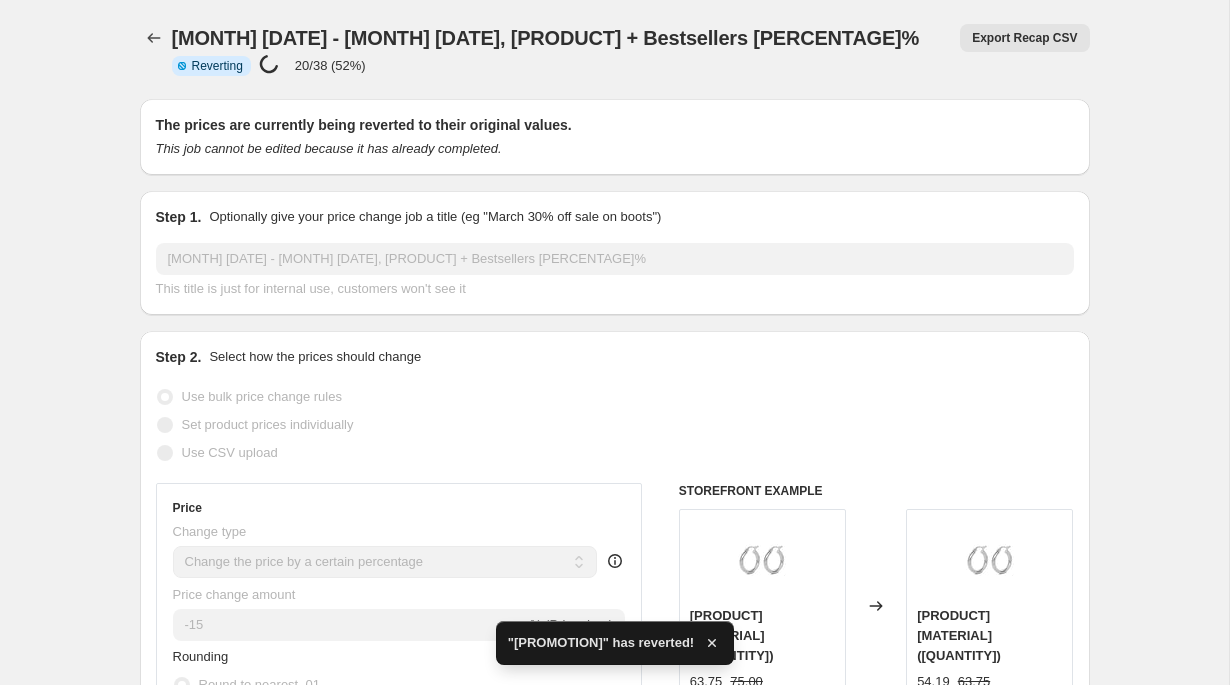 checkbox on "true" 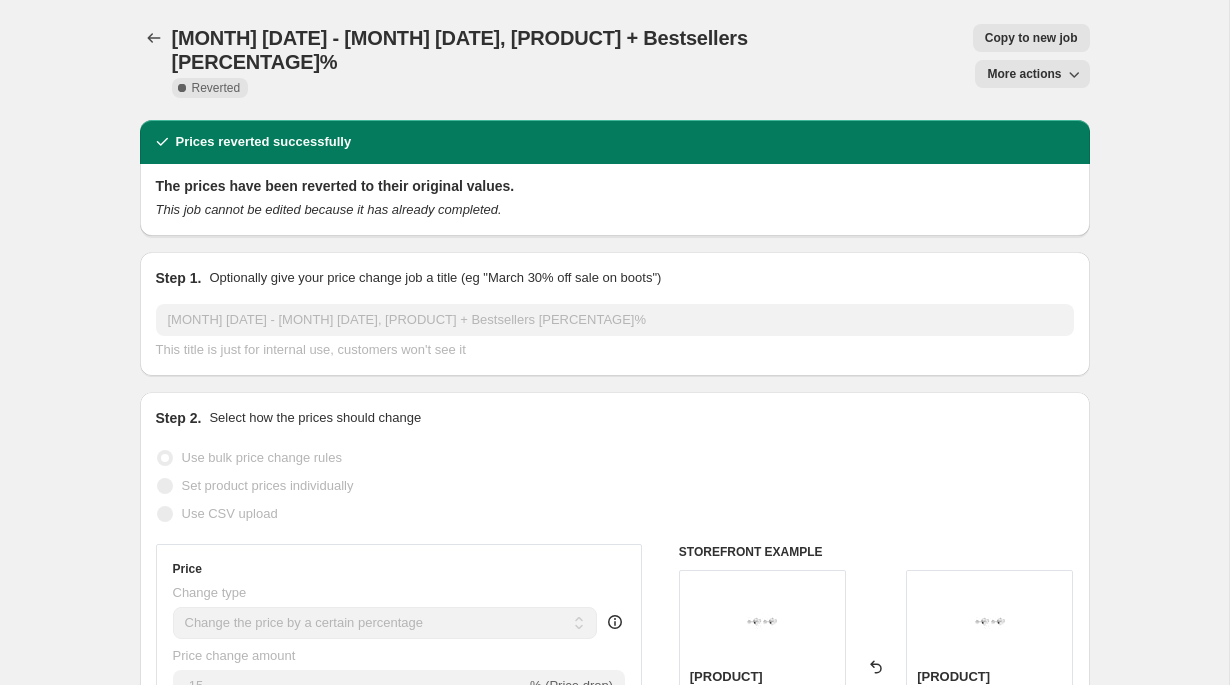click on "Copy to new job" at bounding box center [1031, 38] 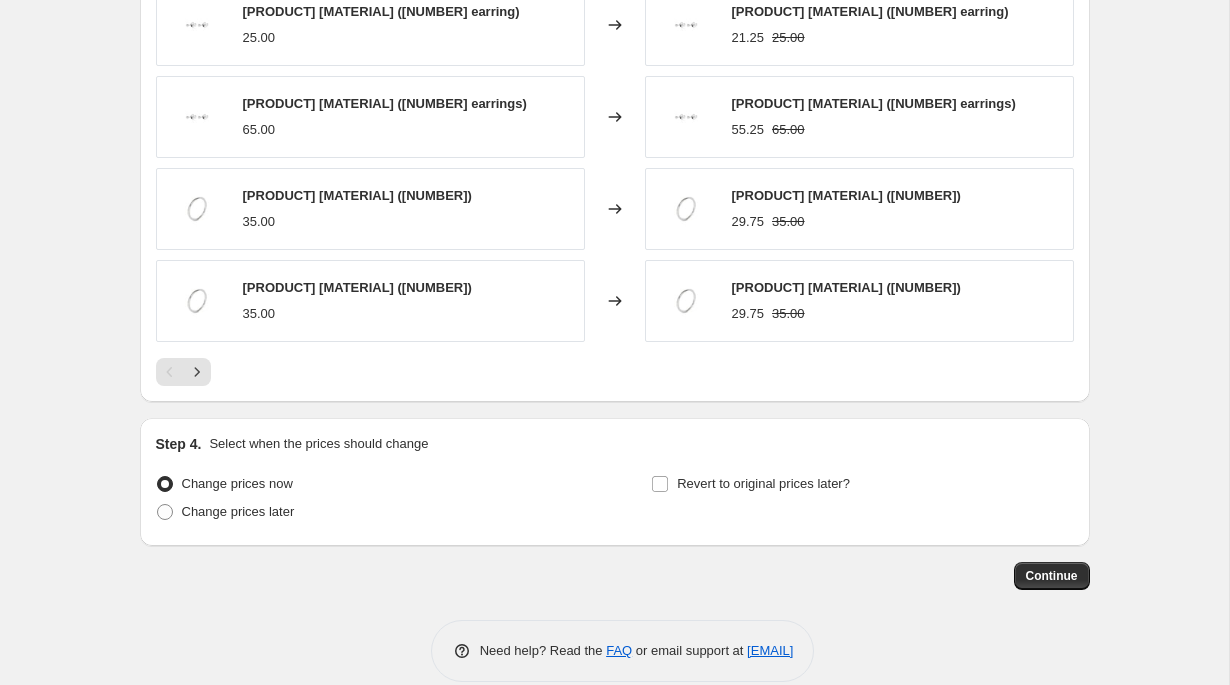 scroll, scrollTop: 1375, scrollLeft: 0, axis: vertical 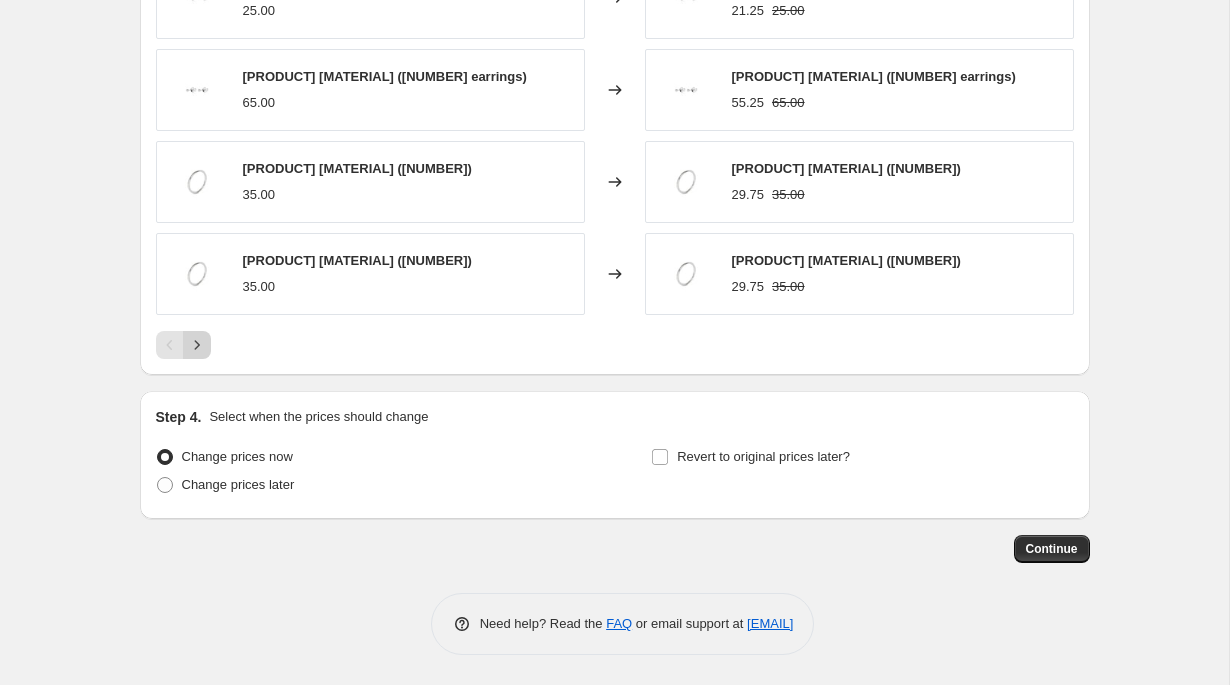 click 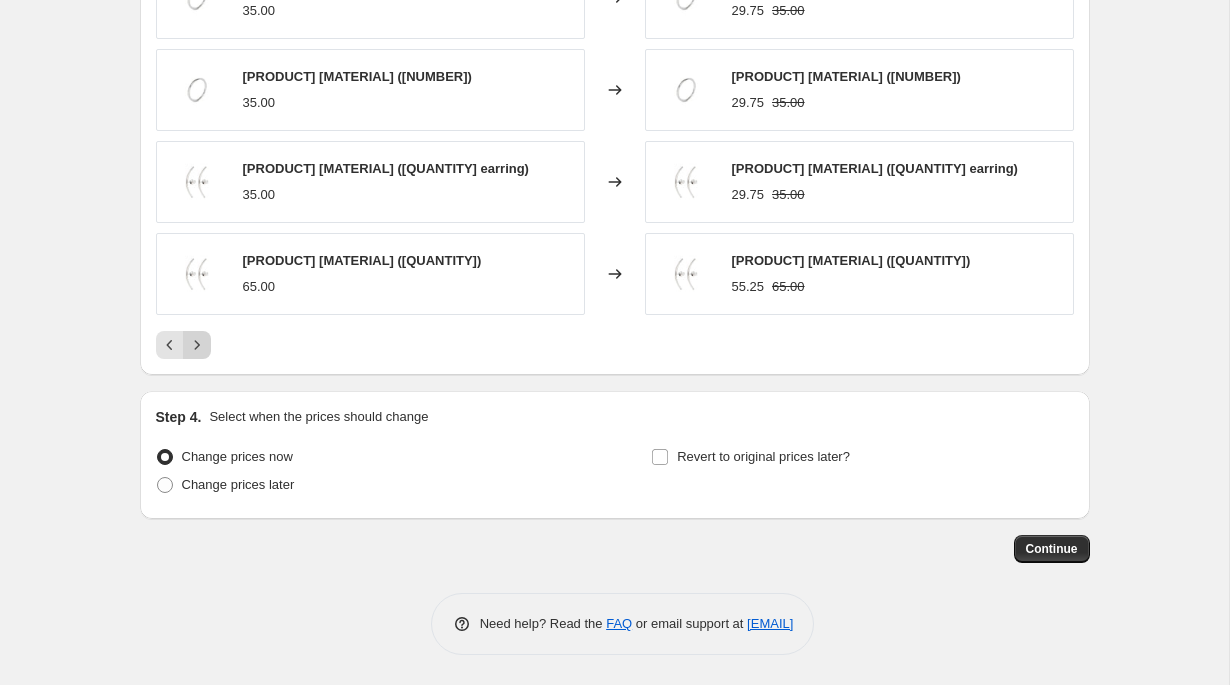 click 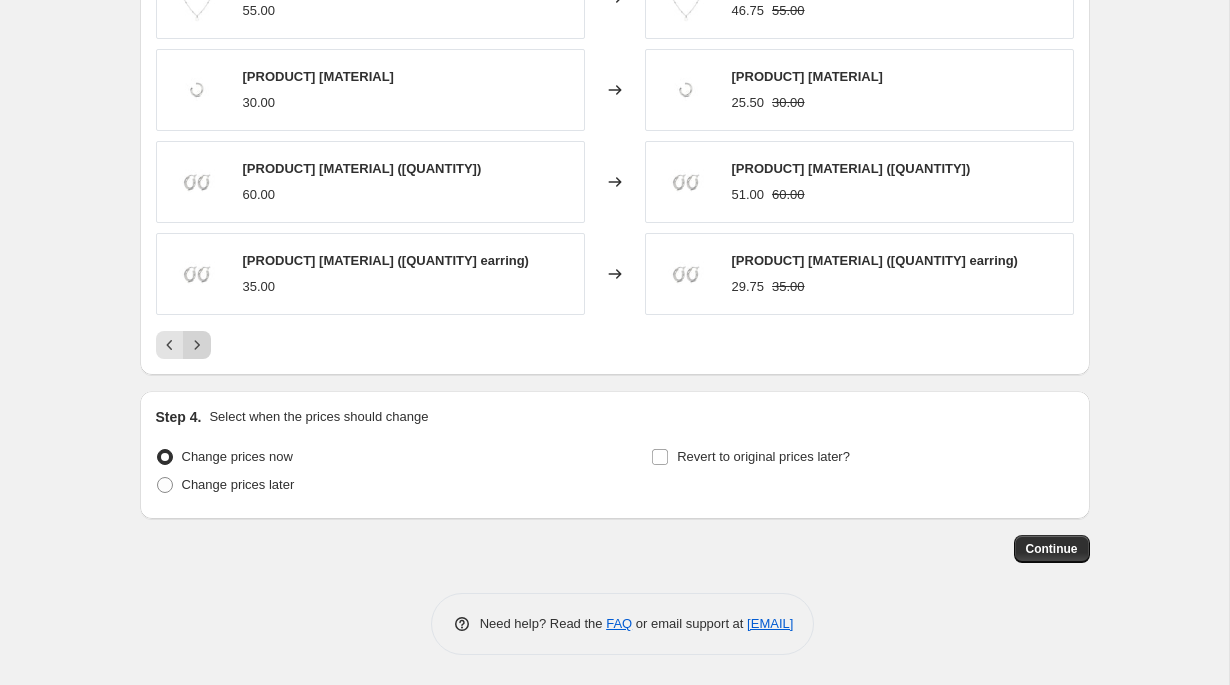 click 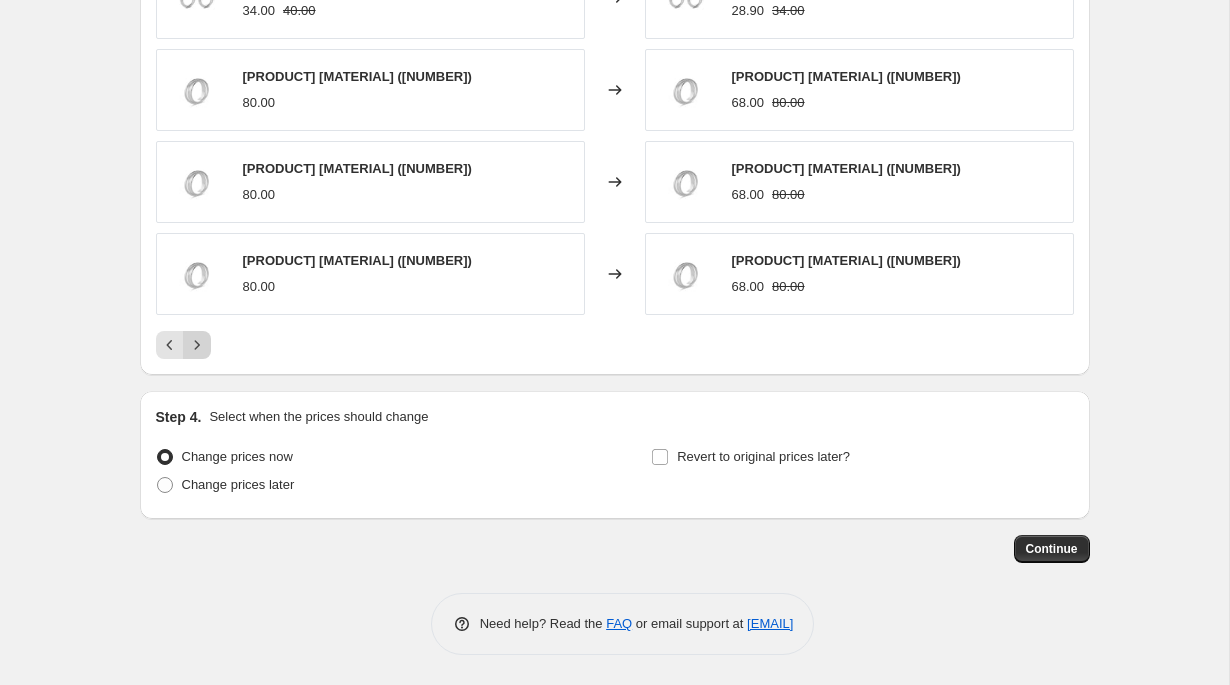 click 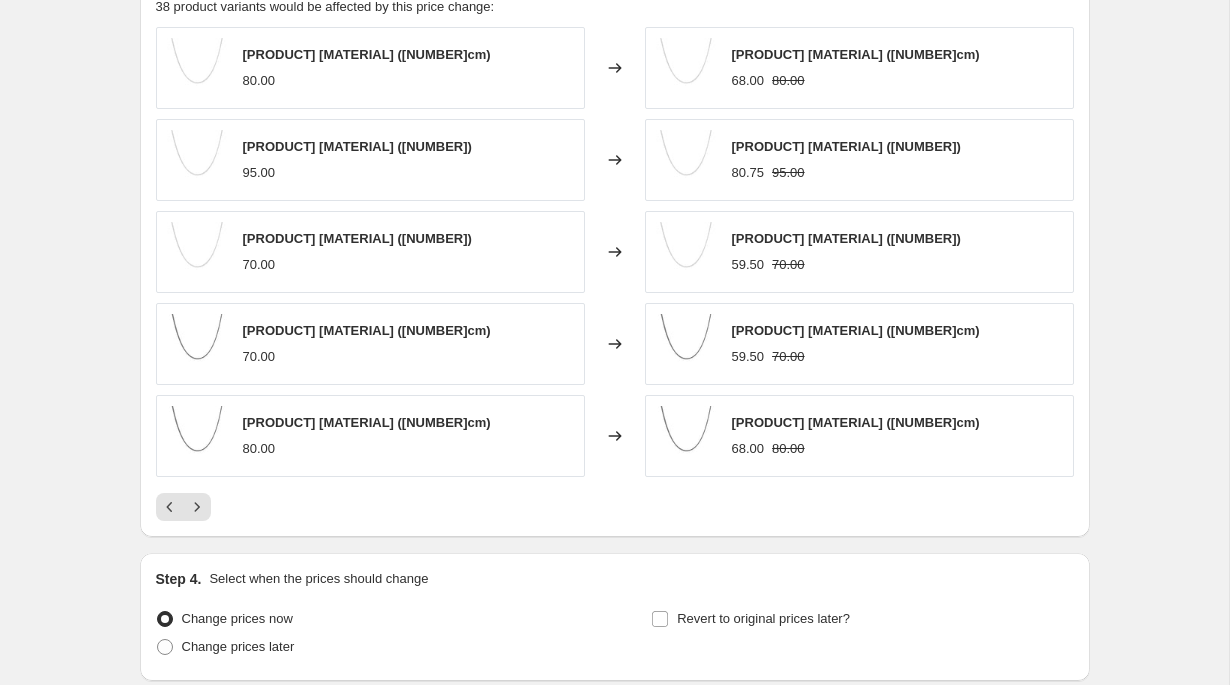 scroll, scrollTop: 1227, scrollLeft: 0, axis: vertical 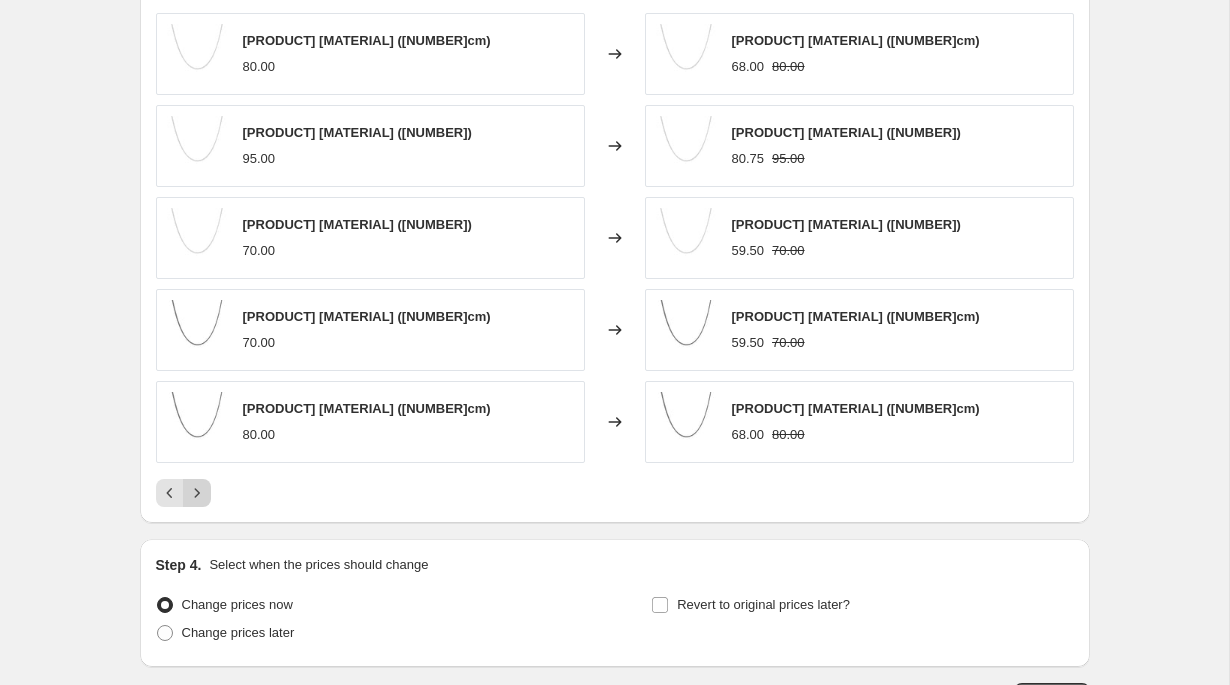 click 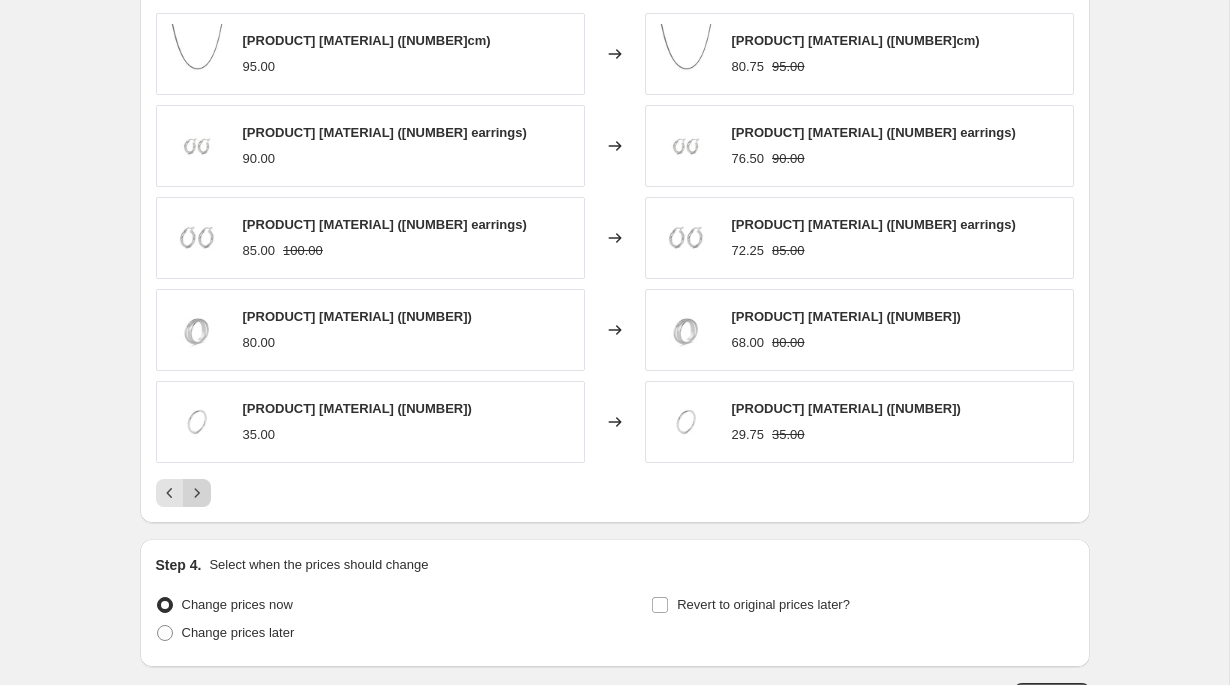 click 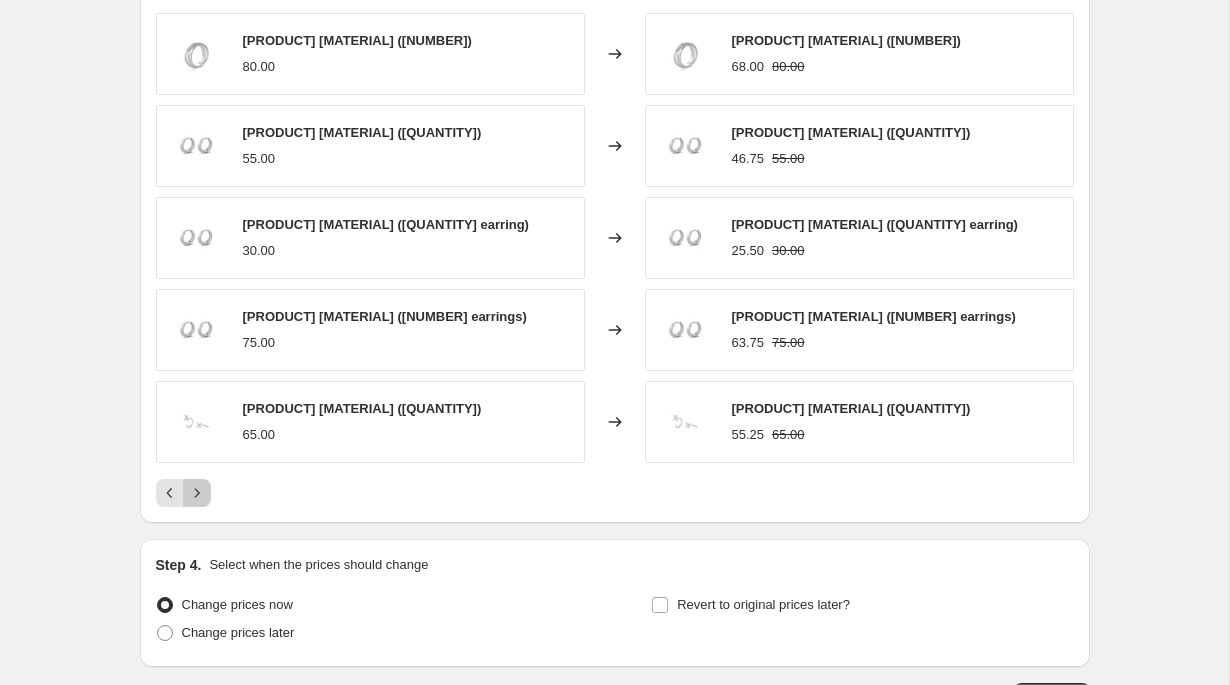 click 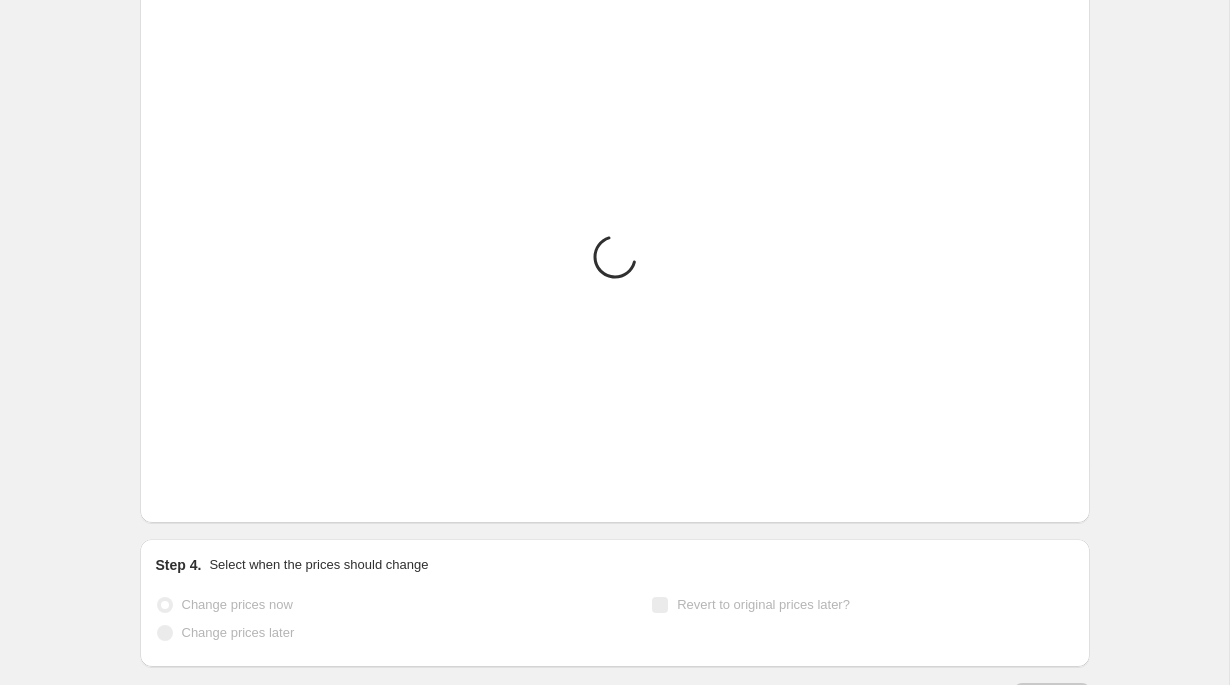 scroll, scrollTop: 1191, scrollLeft: 0, axis: vertical 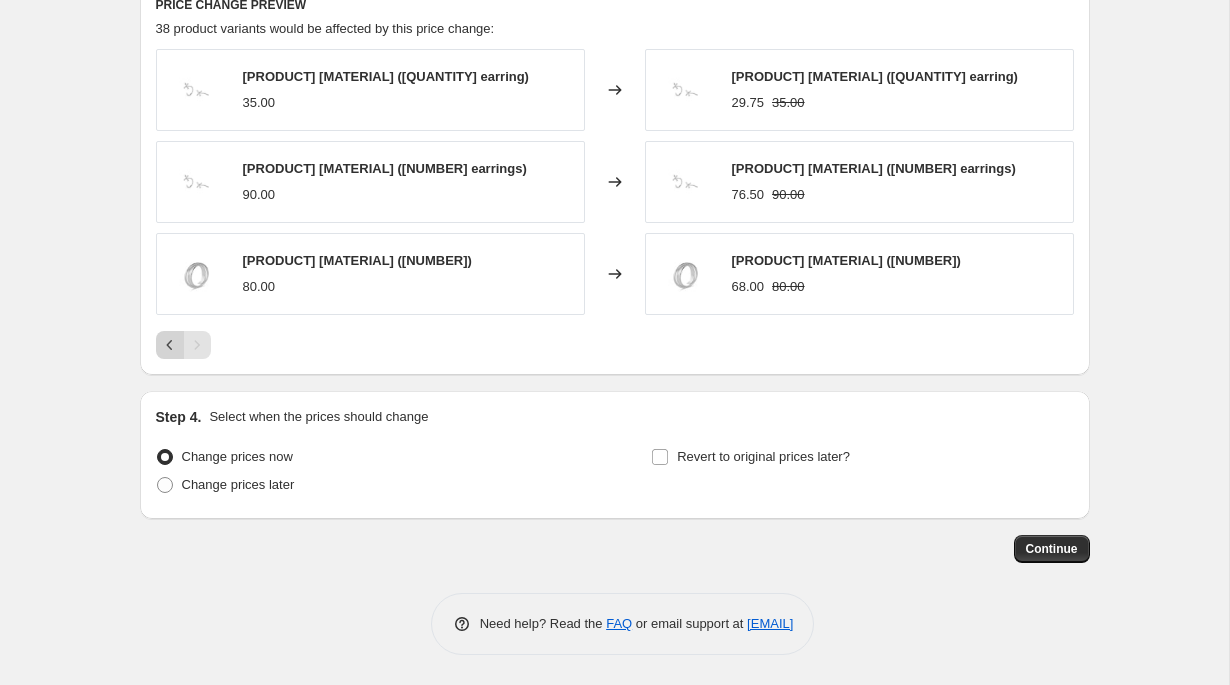 click at bounding box center [170, 345] 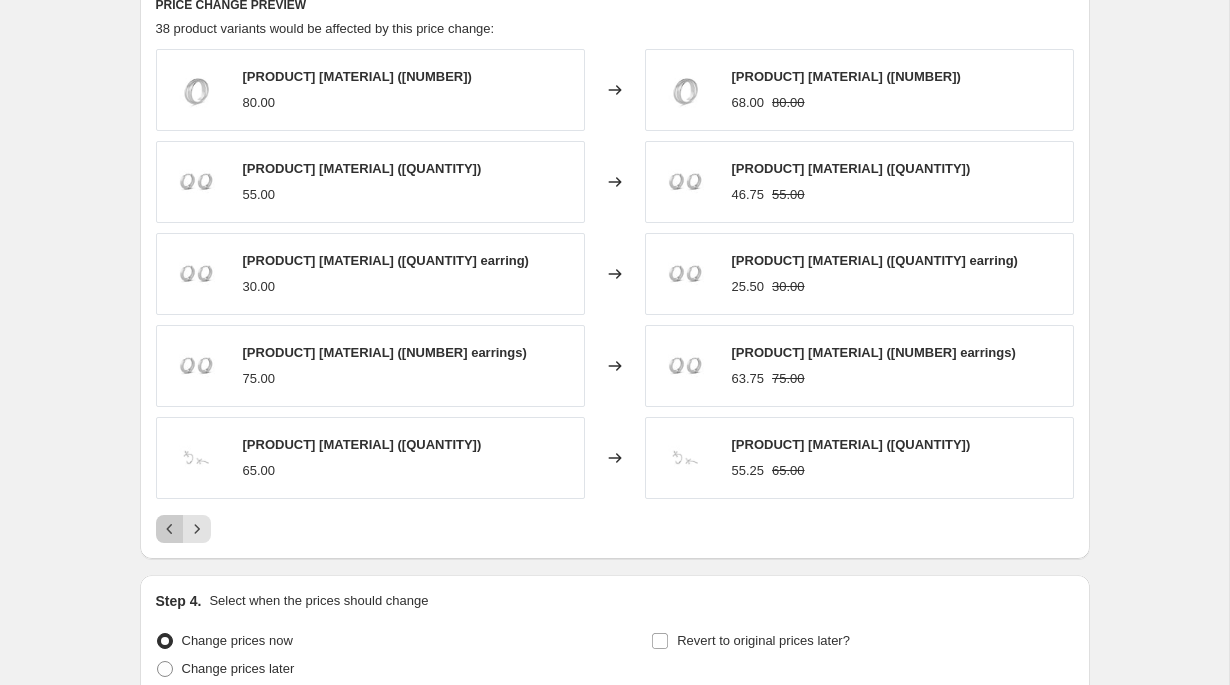 click 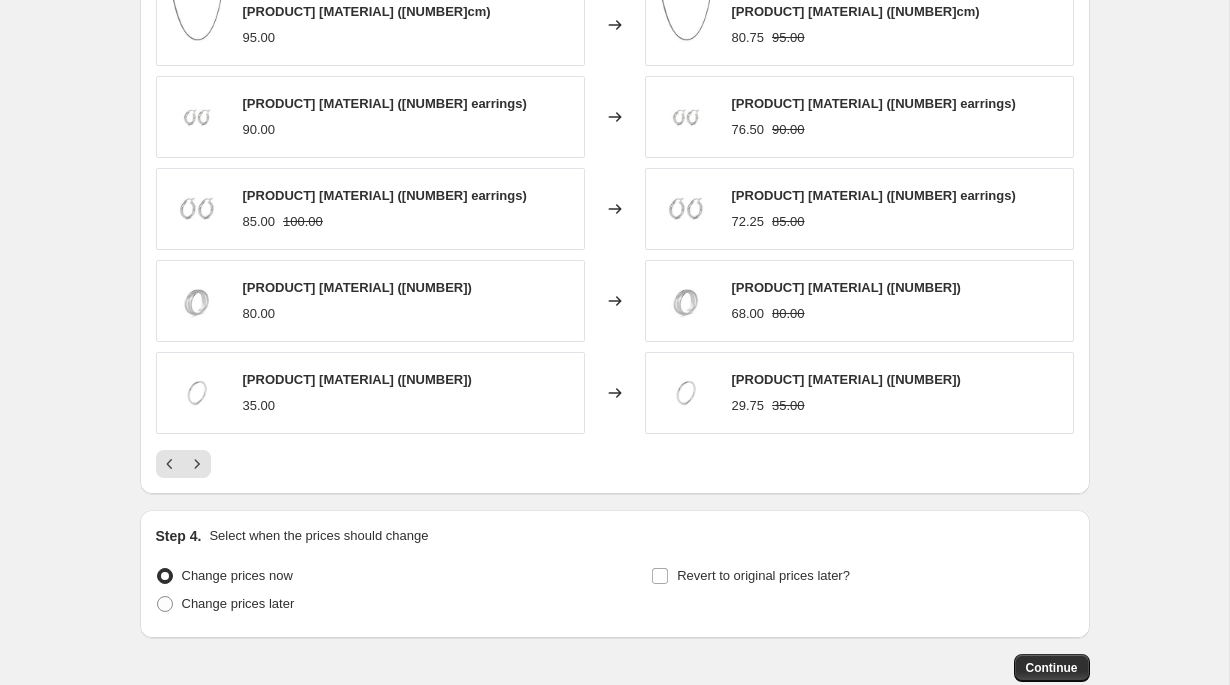scroll, scrollTop: 1375, scrollLeft: 0, axis: vertical 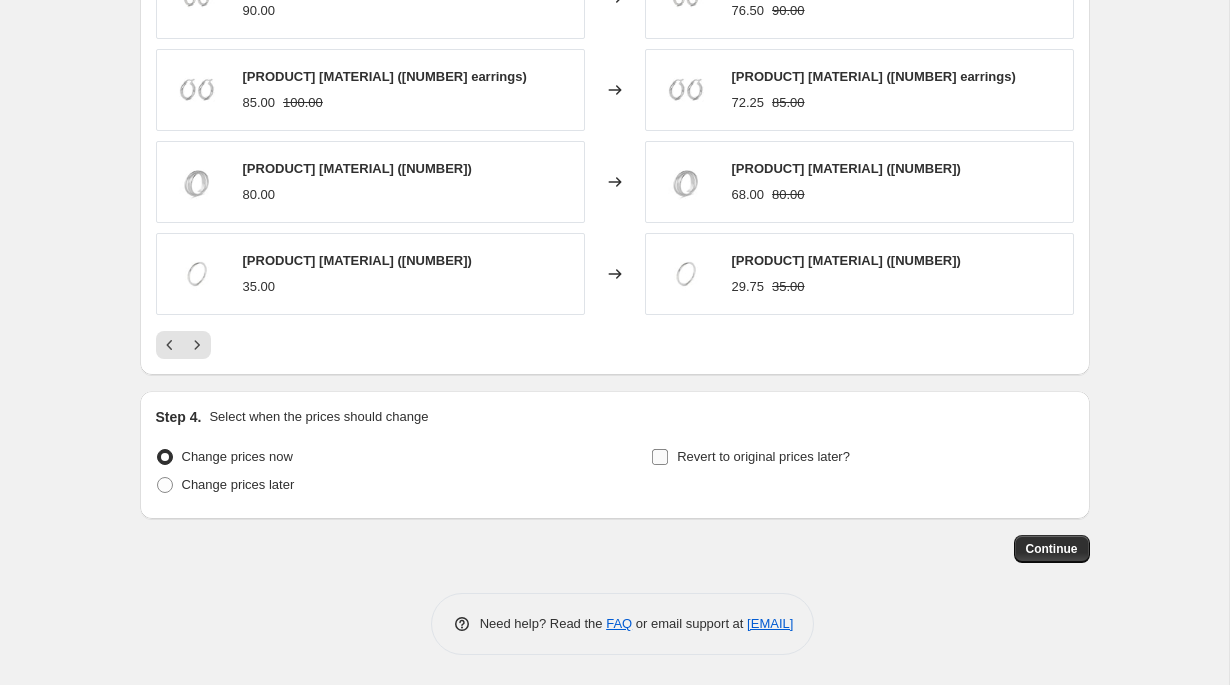 click on "Revert to original prices later?" at bounding box center [660, 457] 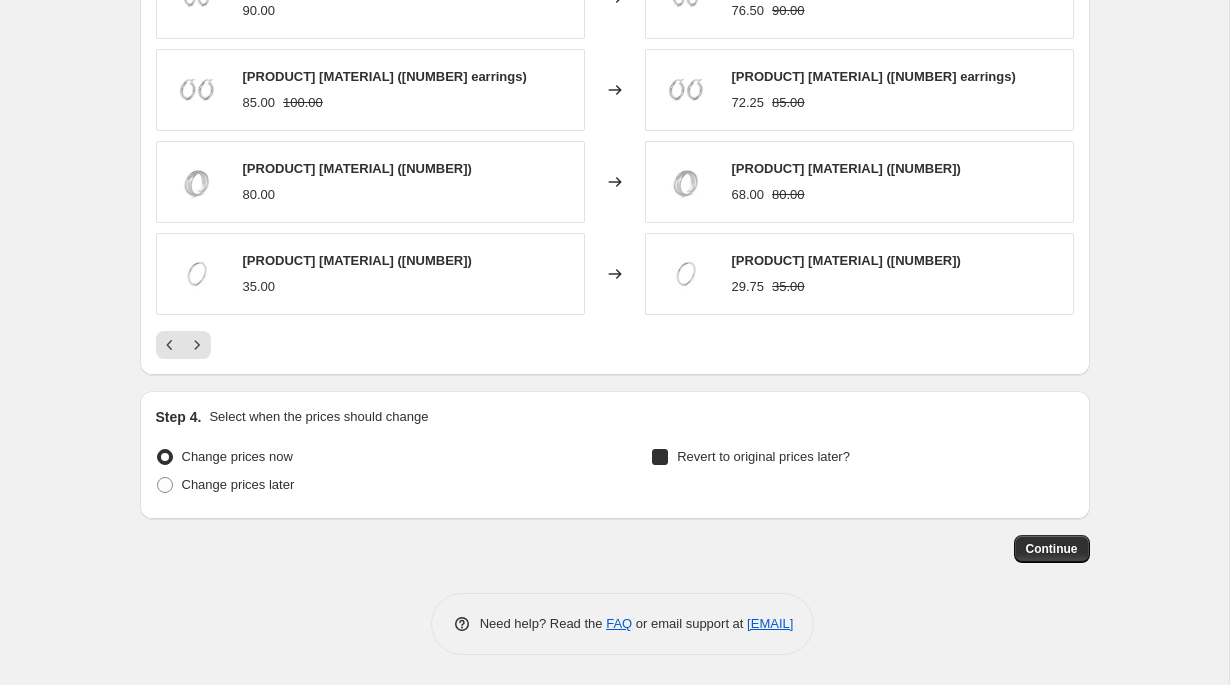 checkbox on "true" 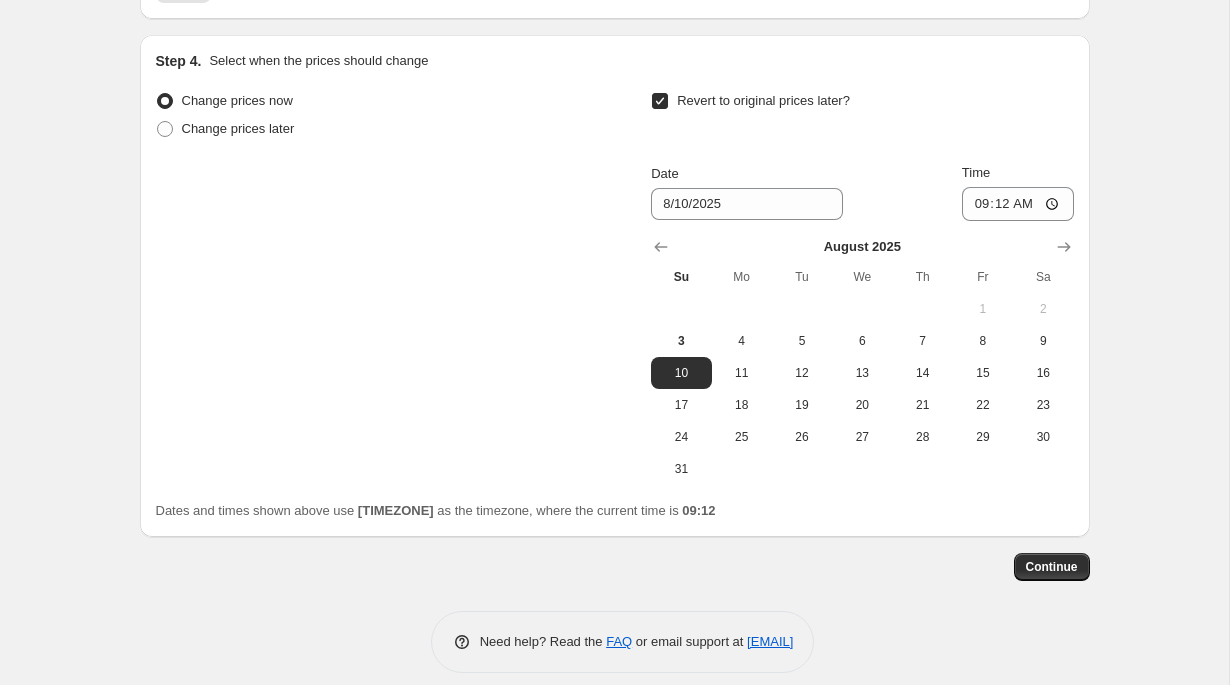 scroll, scrollTop: 1749, scrollLeft: 0, axis: vertical 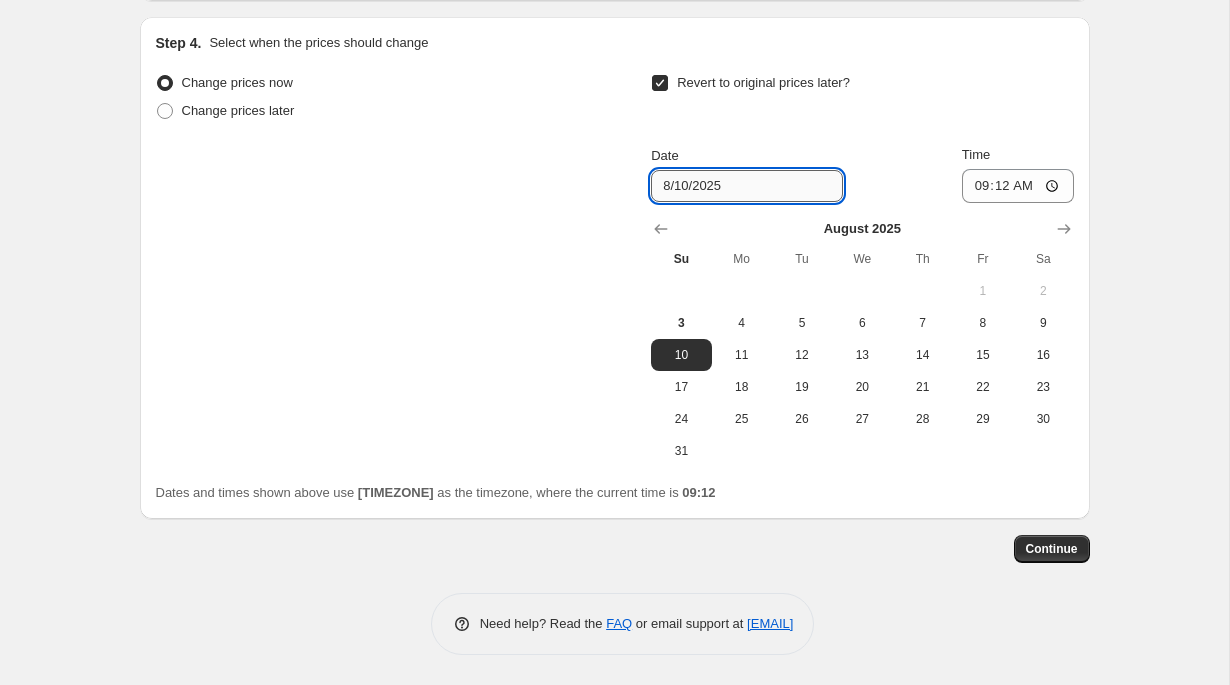 click on "8/10/2025" at bounding box center (747, 186) 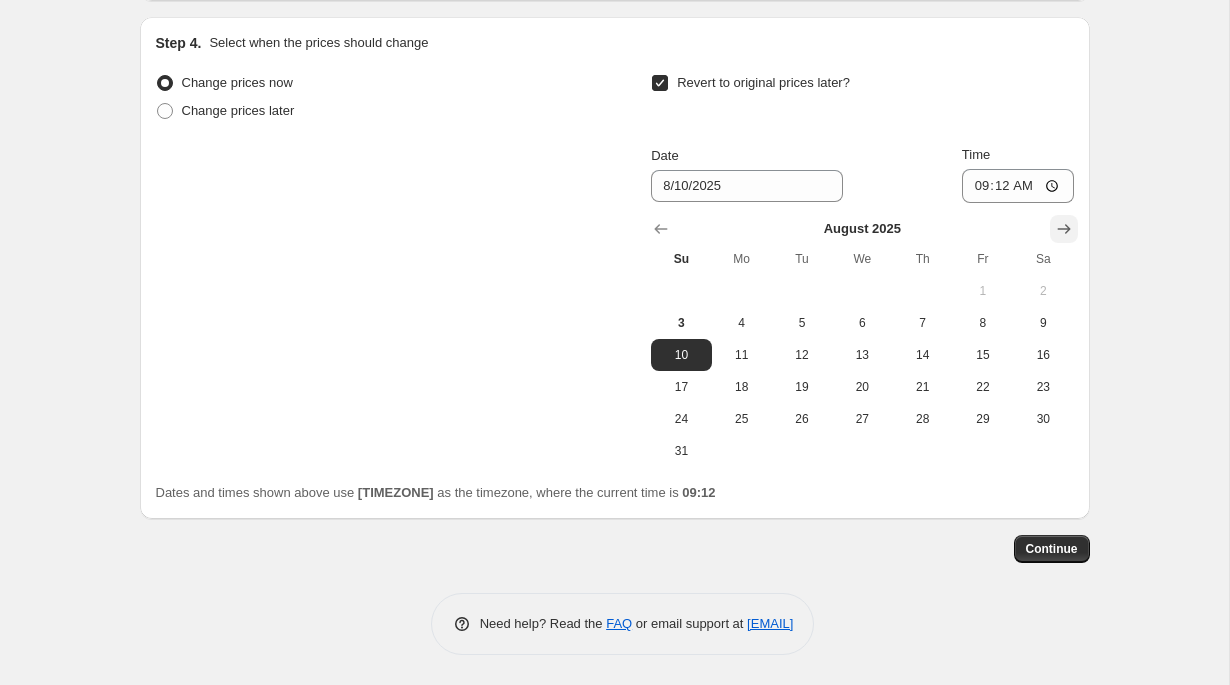 click 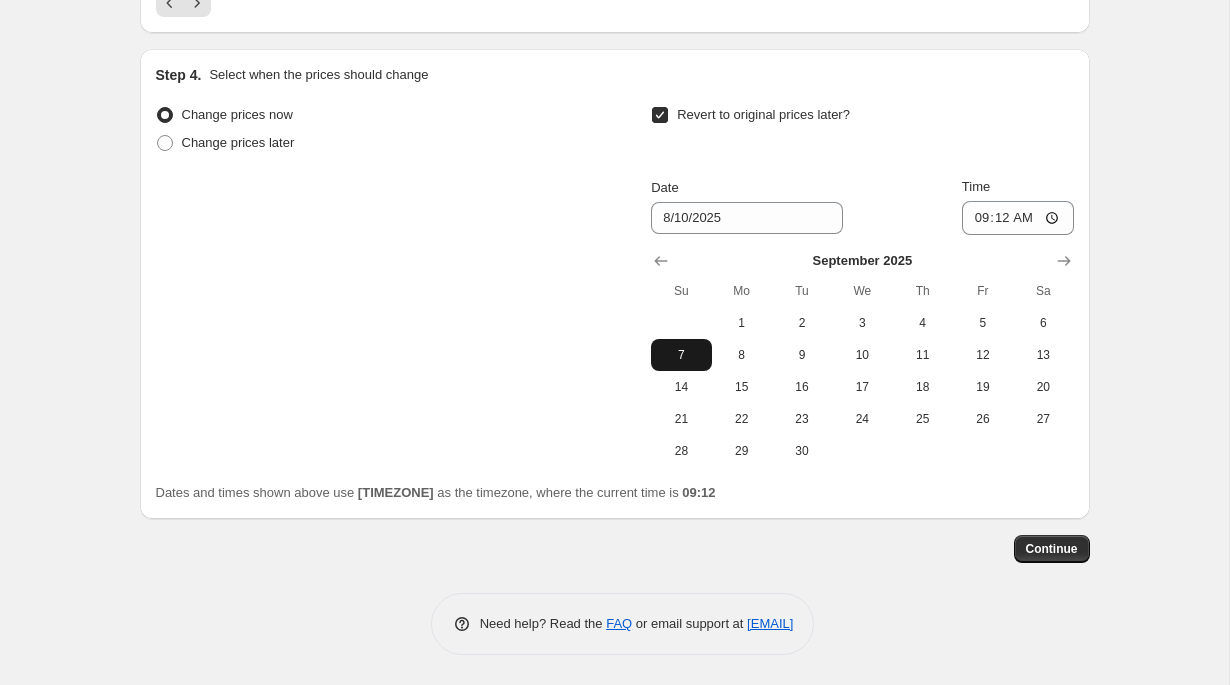 click on "7" at bounding box center [681, 355] 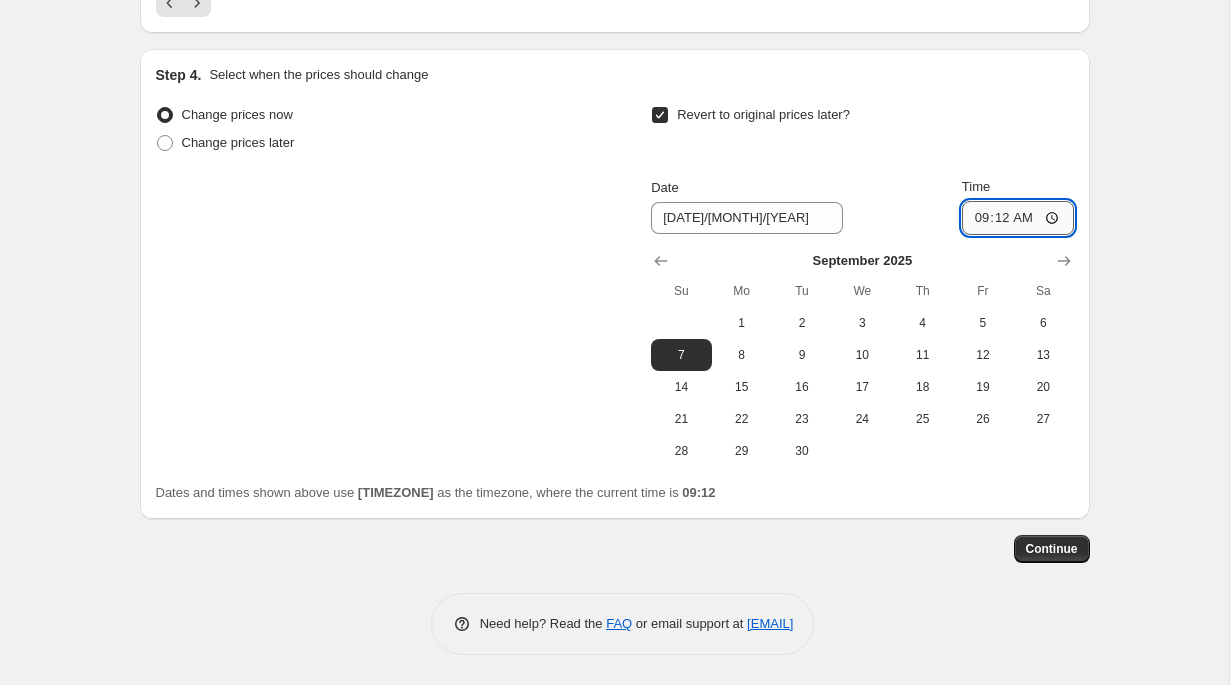 click on "09:12" at bounding box center [1018, 218] 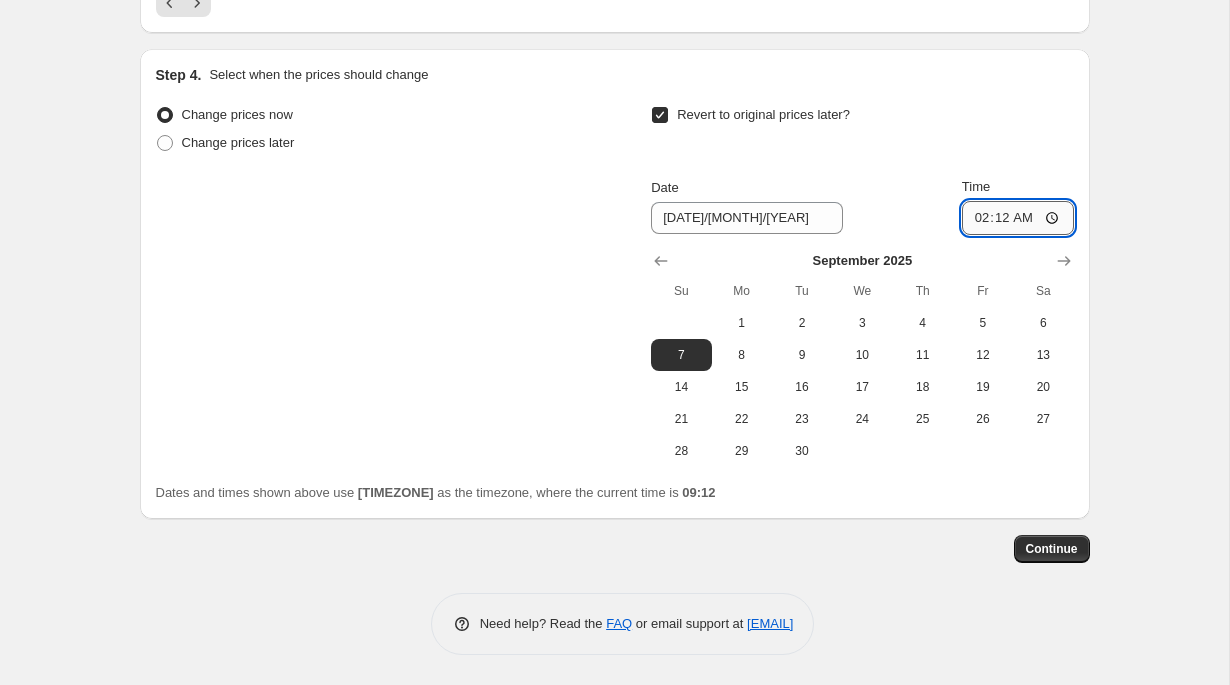 type on "02:00" 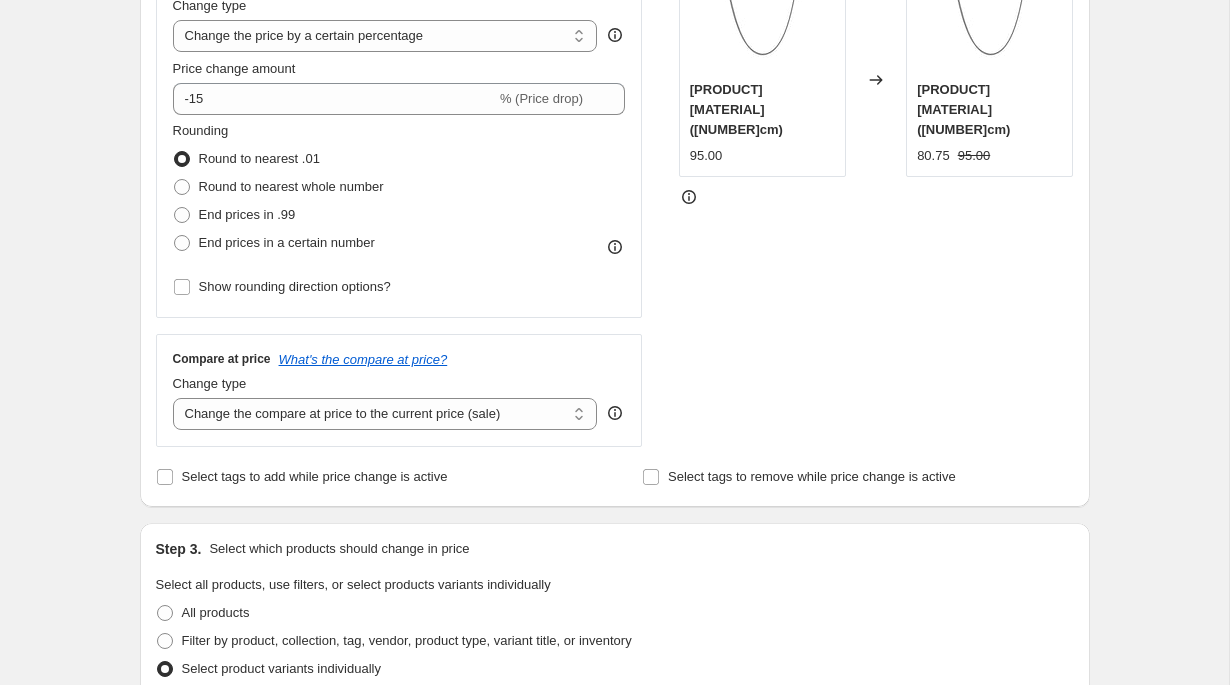 scroll, scrollTop: 0, scrollLeft: 0, axis: both 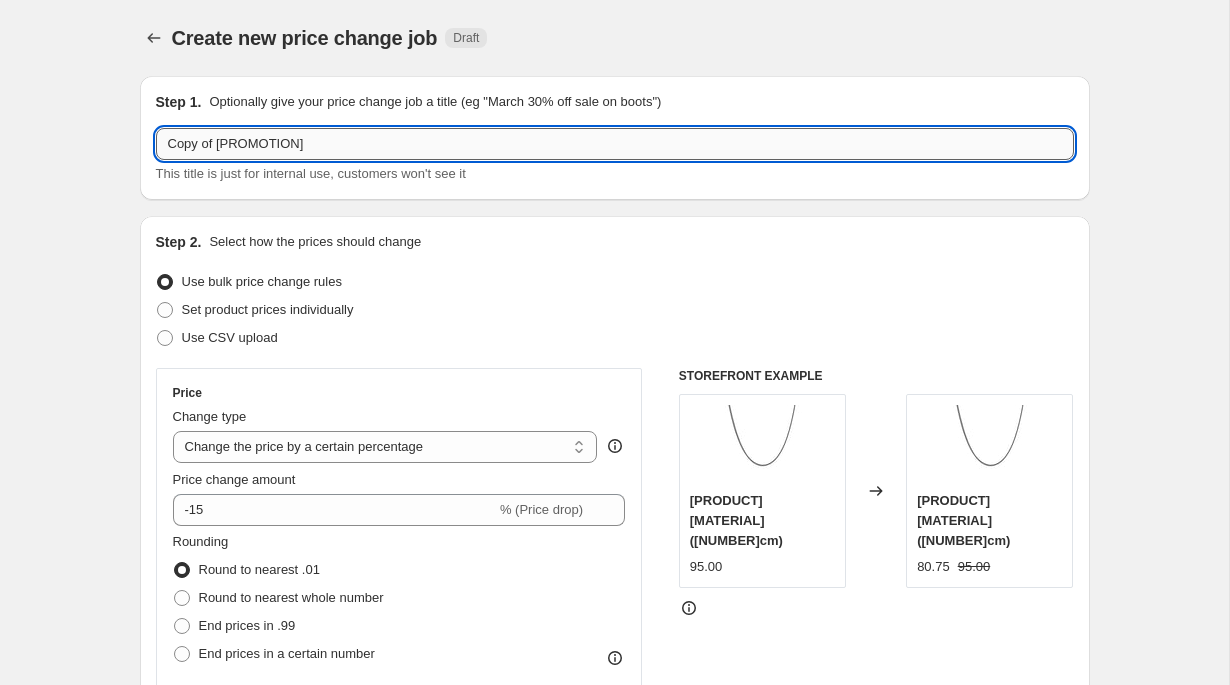 click on "Copy of [PROMOTION]" at bounding box center (615, 144) 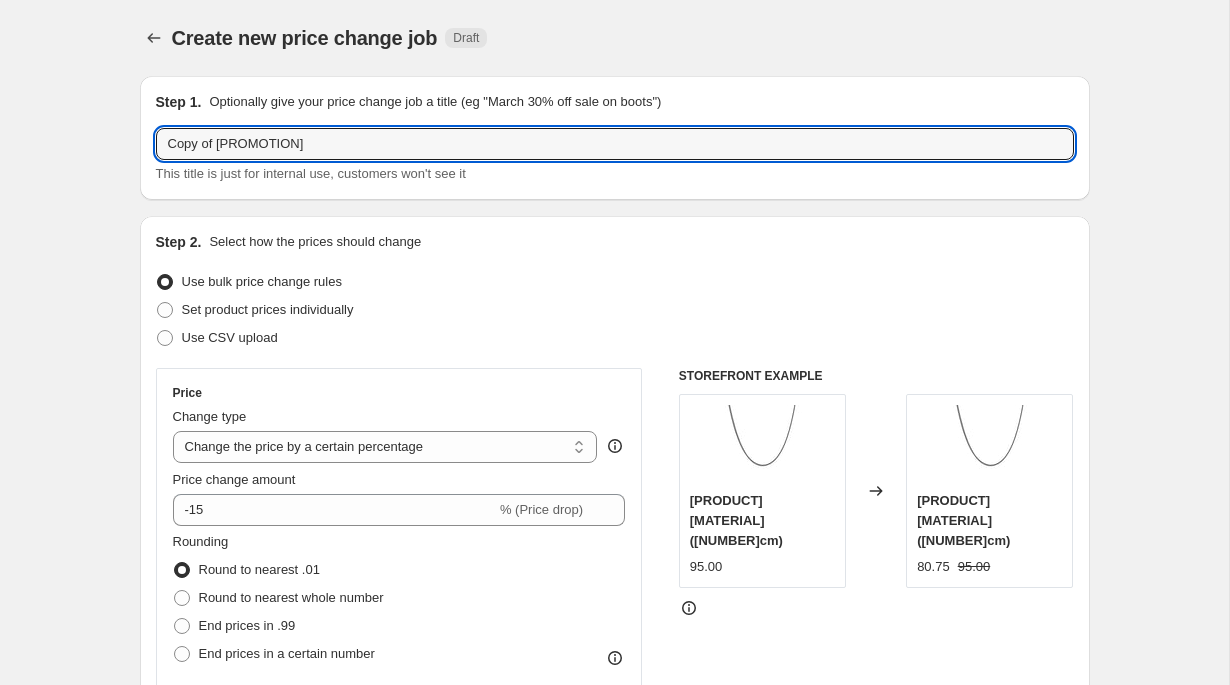 drag, startPoint x: 222, startPoint y: 142, endPoint x: 55, endPoint y: 139, distance: 167.02695 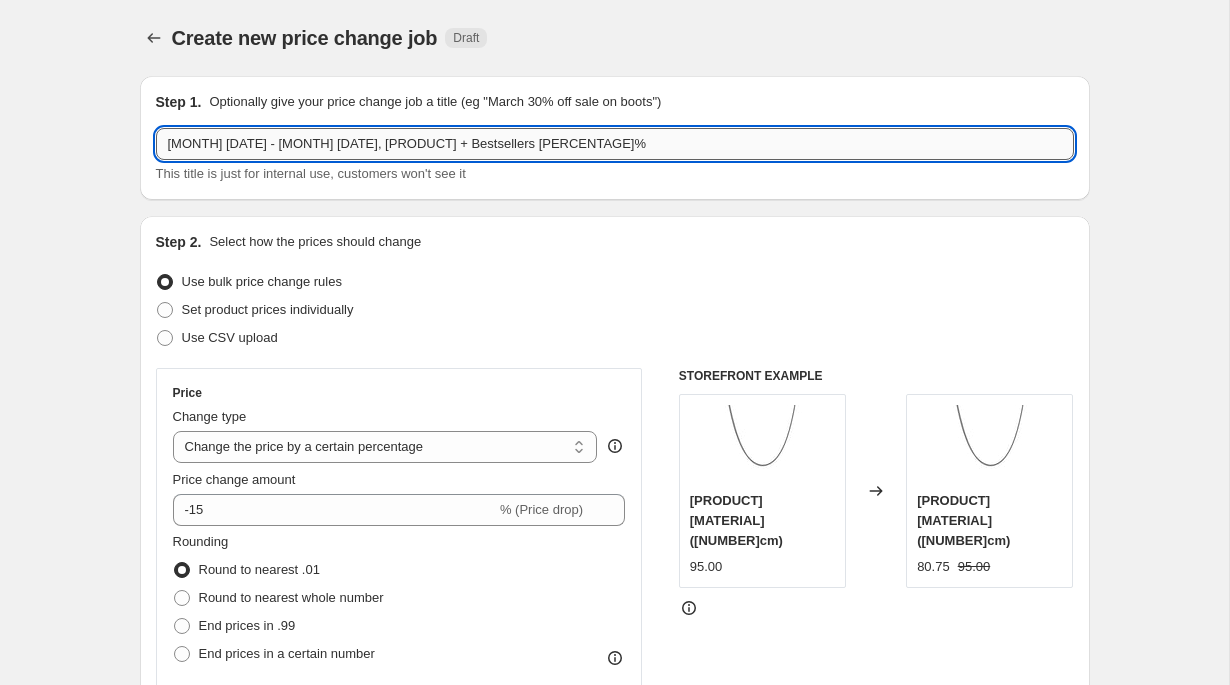 click on "[MONTH] [DATE] - [MONTH] [DATE], [PRODUCT] + Bestsellers [PERCENTAGE]%" at bounding box center [615, 144] 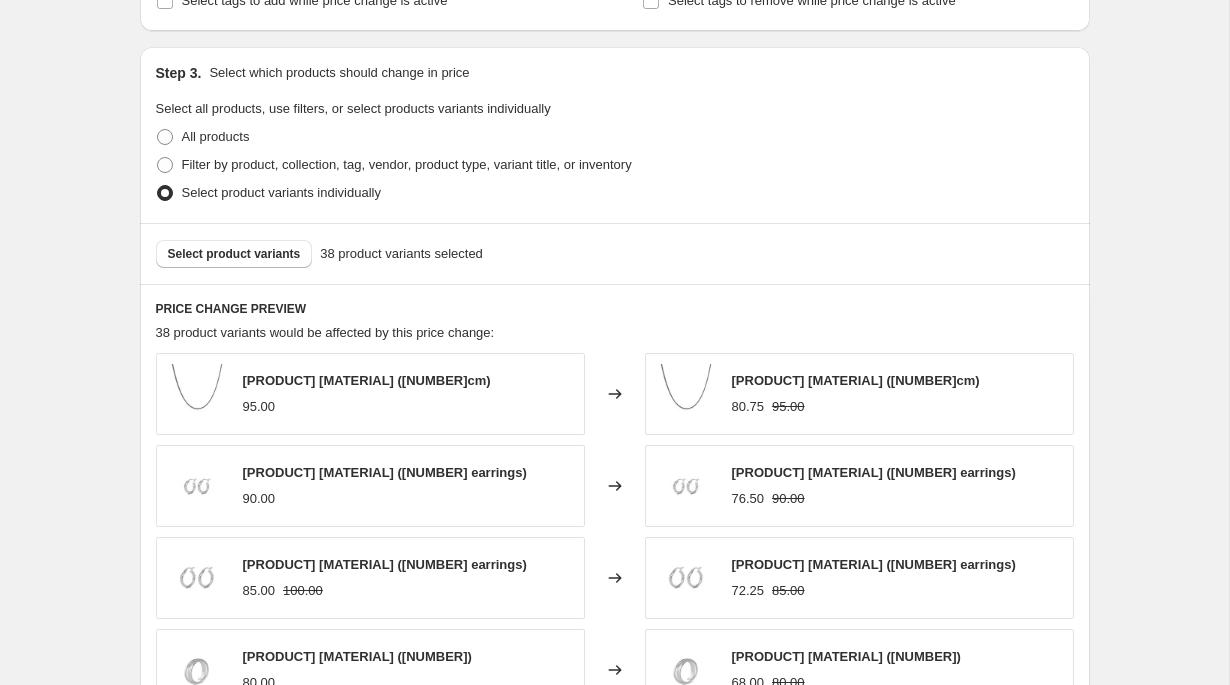scroll, scrollTop: 1717, scrollLeft: 0, axis: vertical 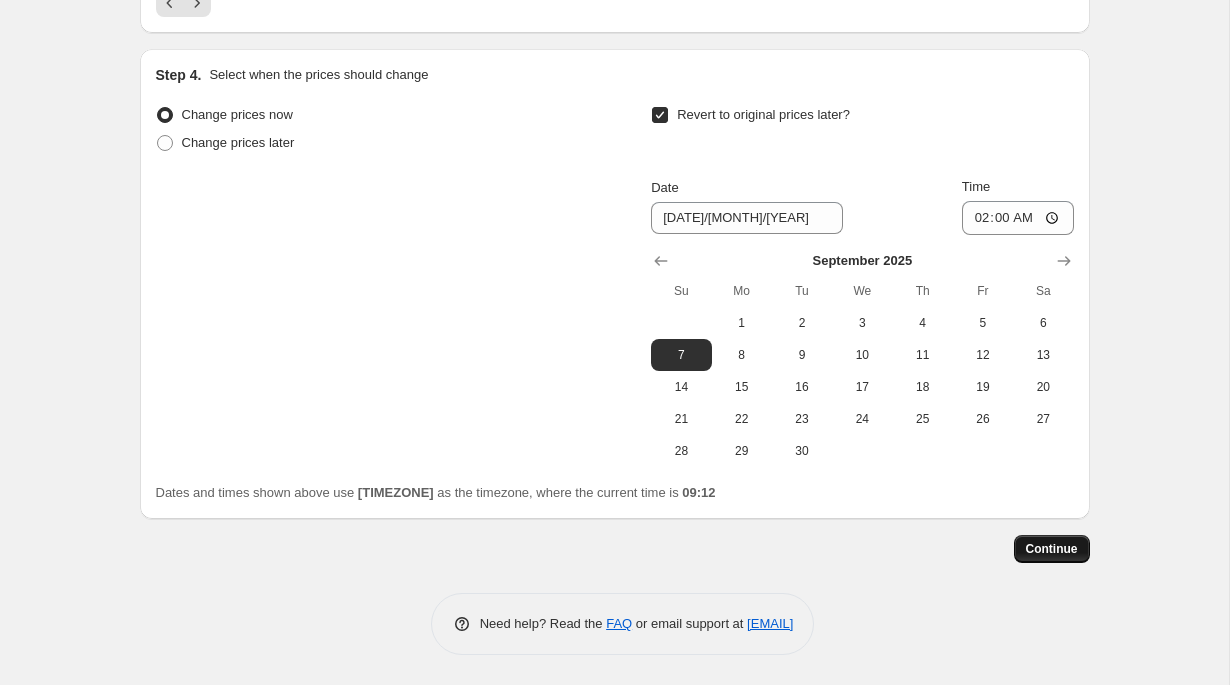 type on "[MONTH] [DATE] - [MONTH] [DATE], [PRODUCT] + Bestsellers [PERCENTAGE]%" 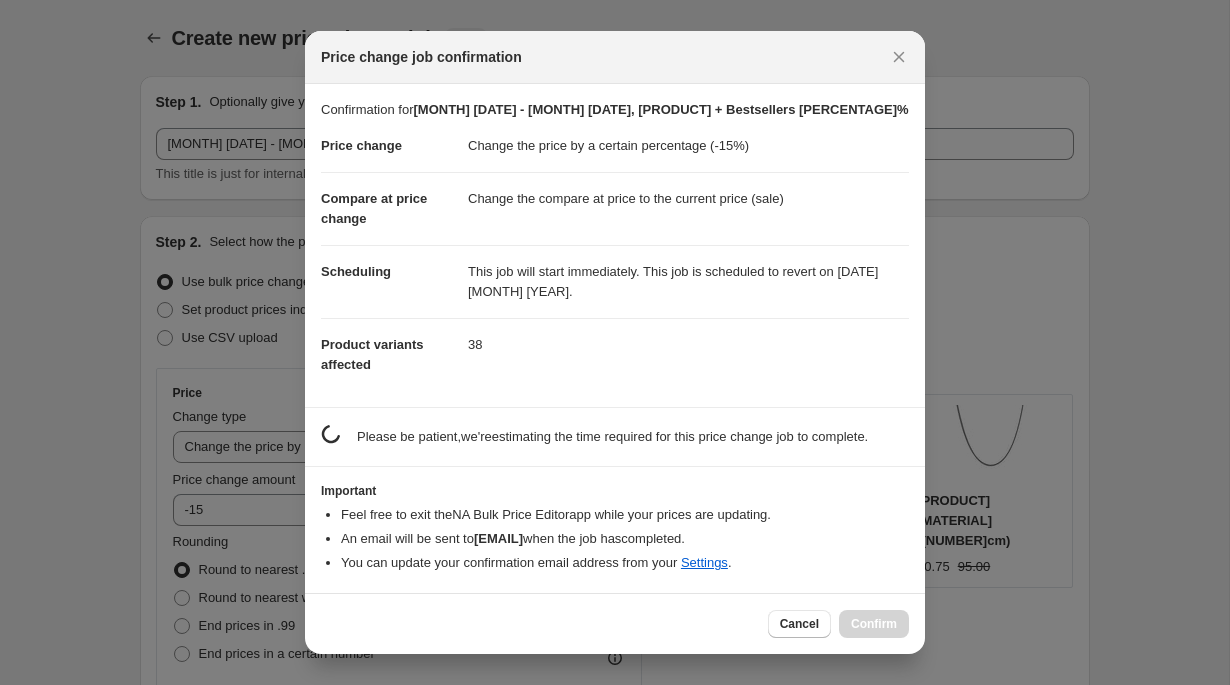 scroll, scrollTop: 0, scrollLeft: 0, axis: both 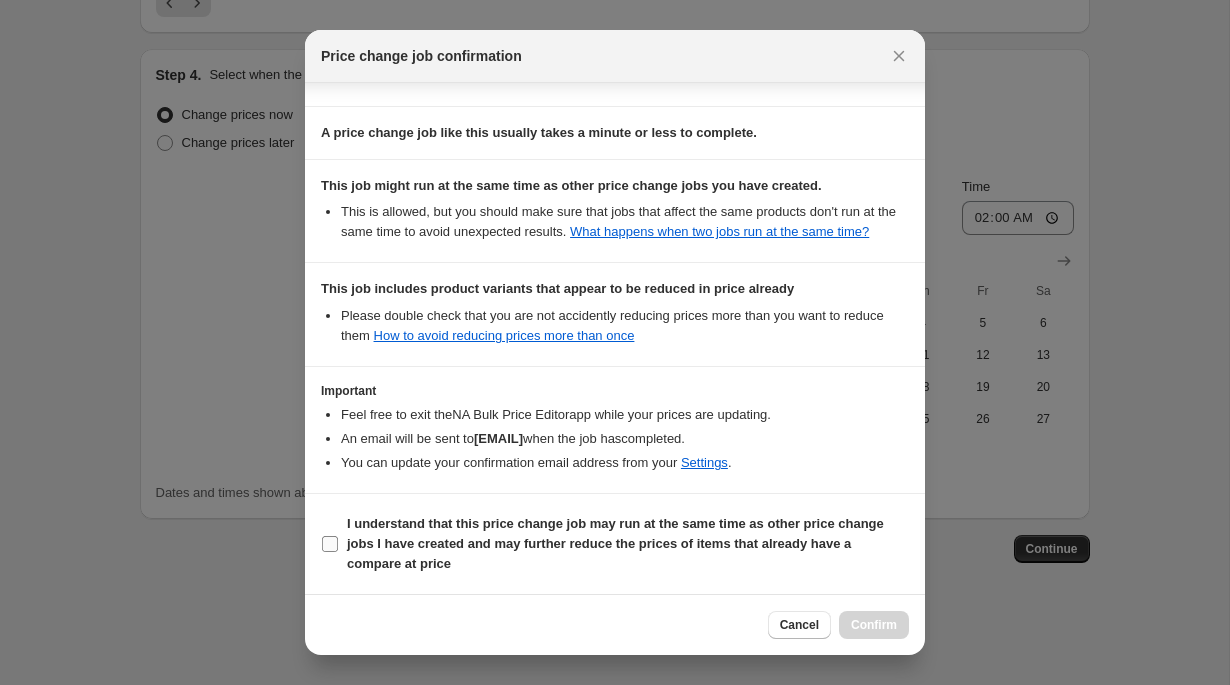 click on "I understand that this price change job may run at the same time as other price change jobs I have created and may further reduce the prices of items that already have a compare at price" at bounding box center (615, 543) 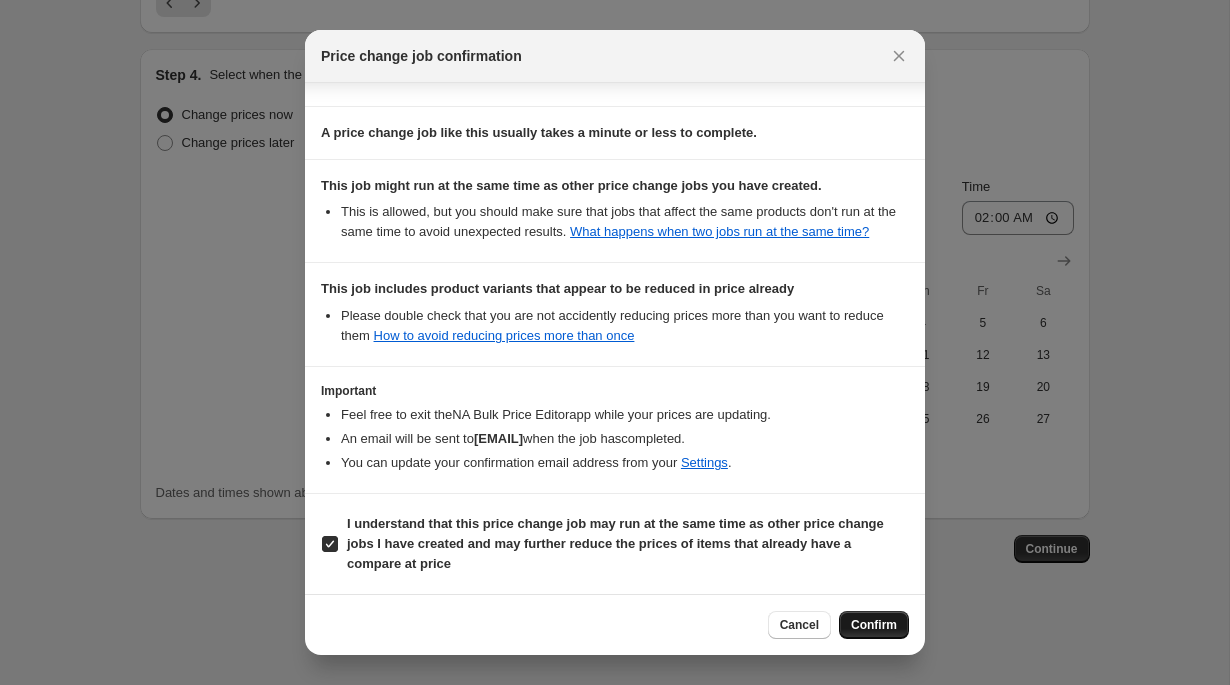 click on "Confirm" at bounding box center (874, 625) 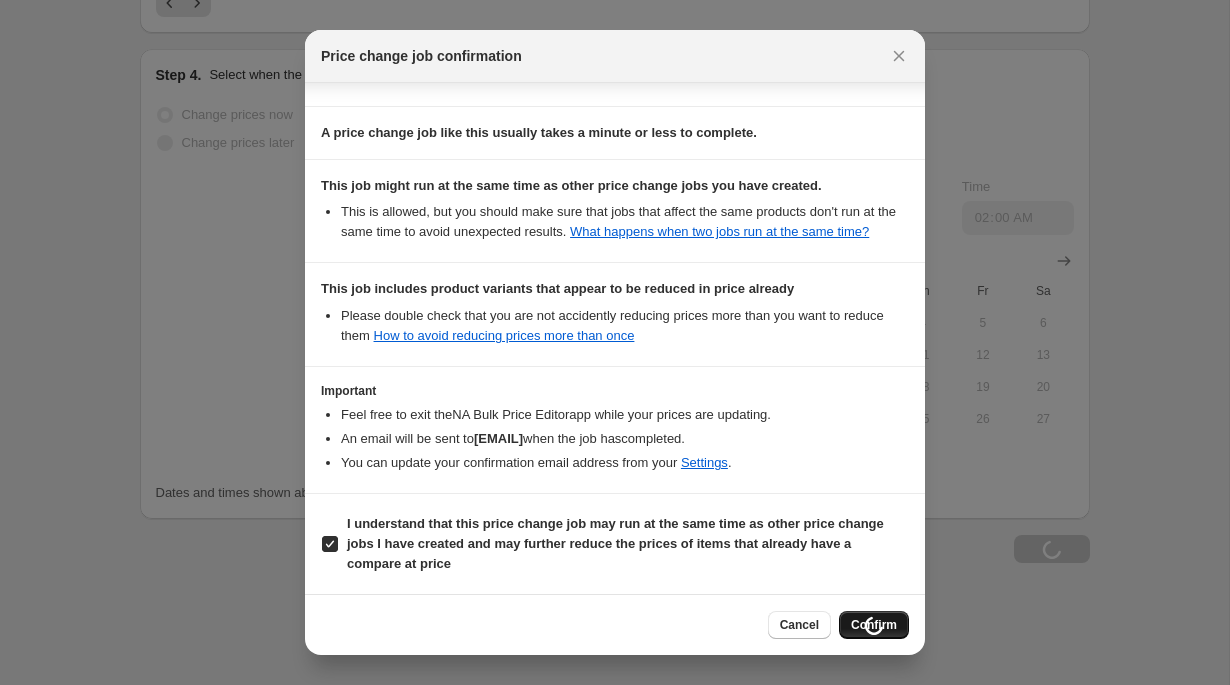 scroll, scrollTop: 1785, scrollLeft: 0, axis: vertical 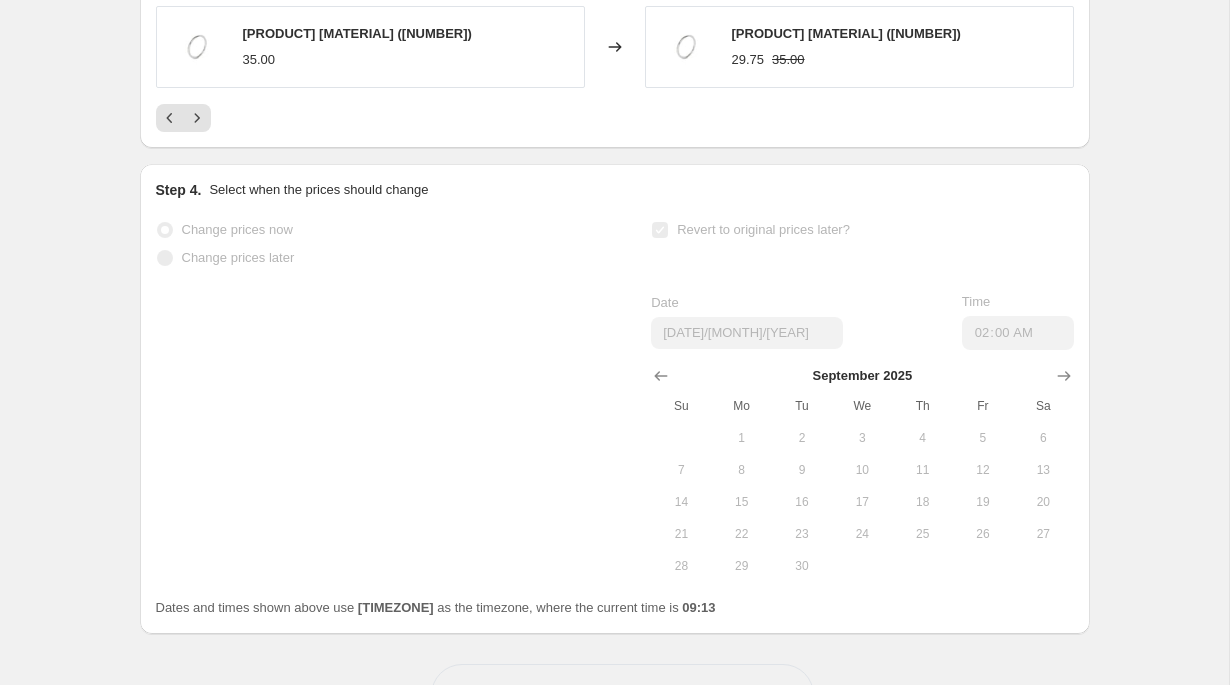 select on "percentage" 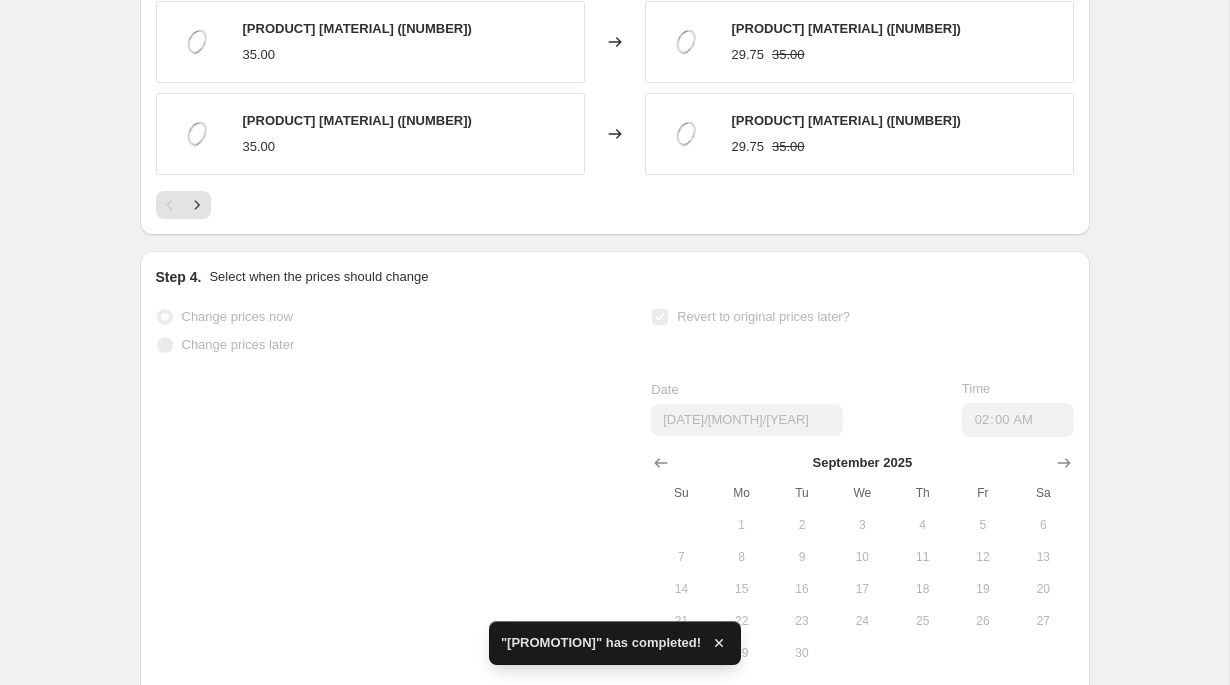 scroll, scrollTop: 0, scrollLeft: 0, axis: both 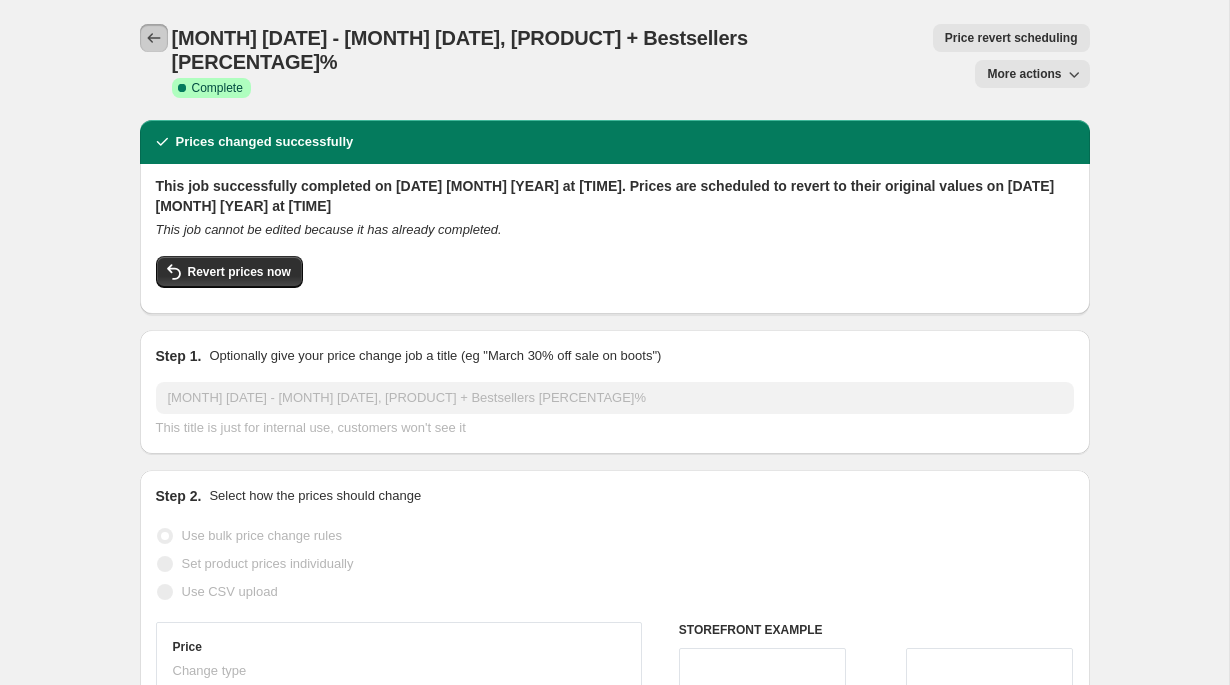 click 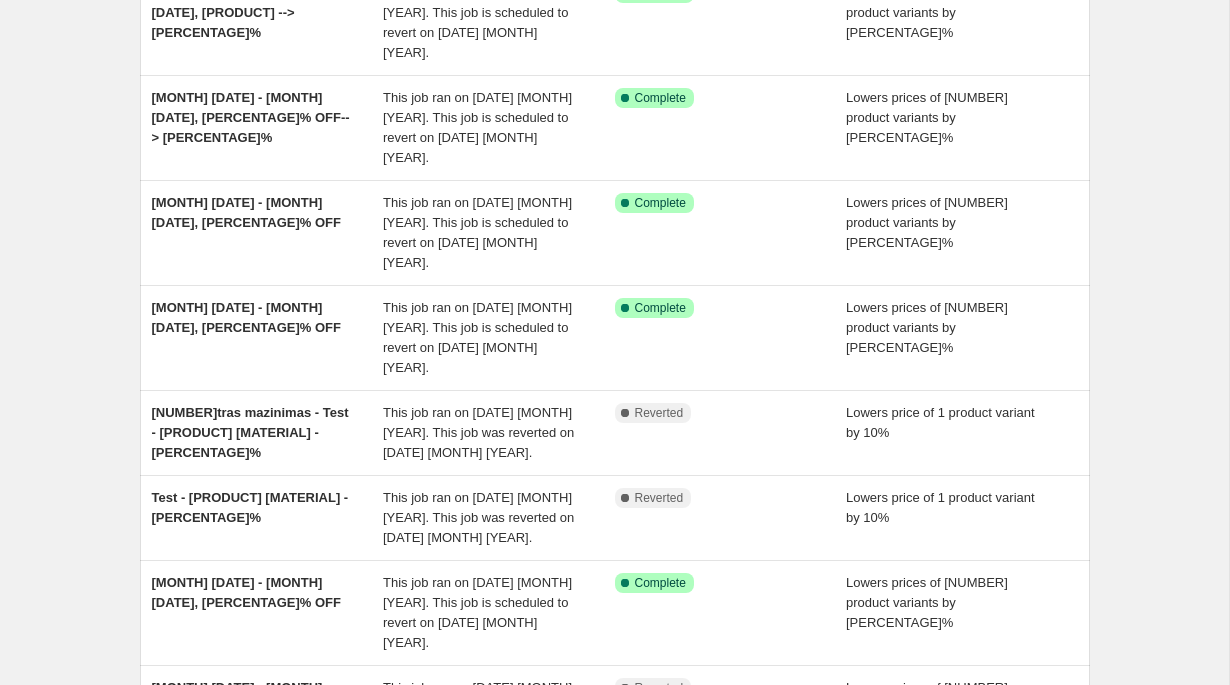 scroll, scrollTop: 404, scrollLeft: 0, axis: vertical 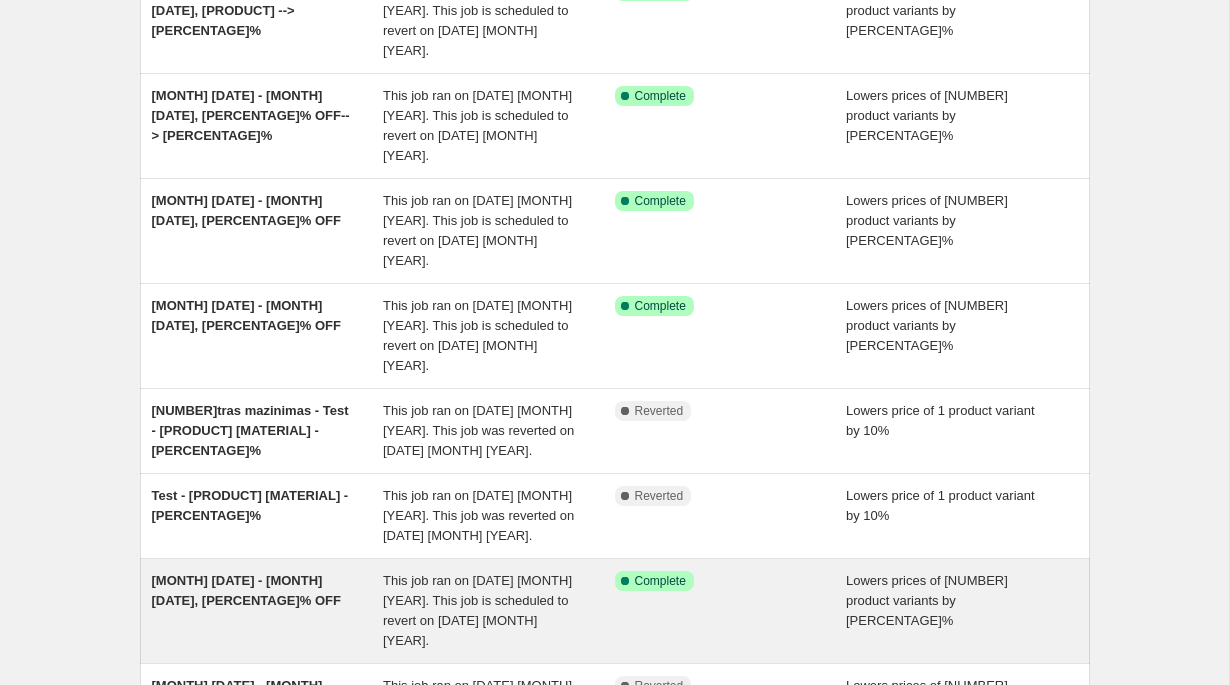 click on "Success Complete Complete" at bounding box center (731, 611) 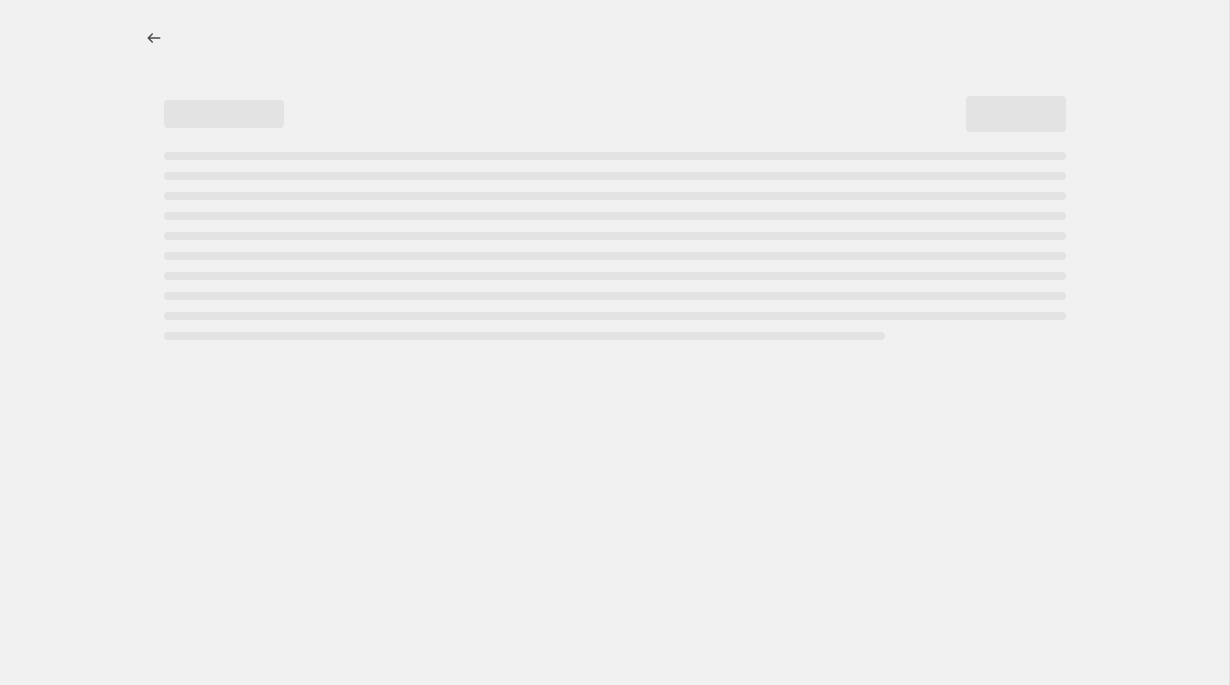 select on "percentage" 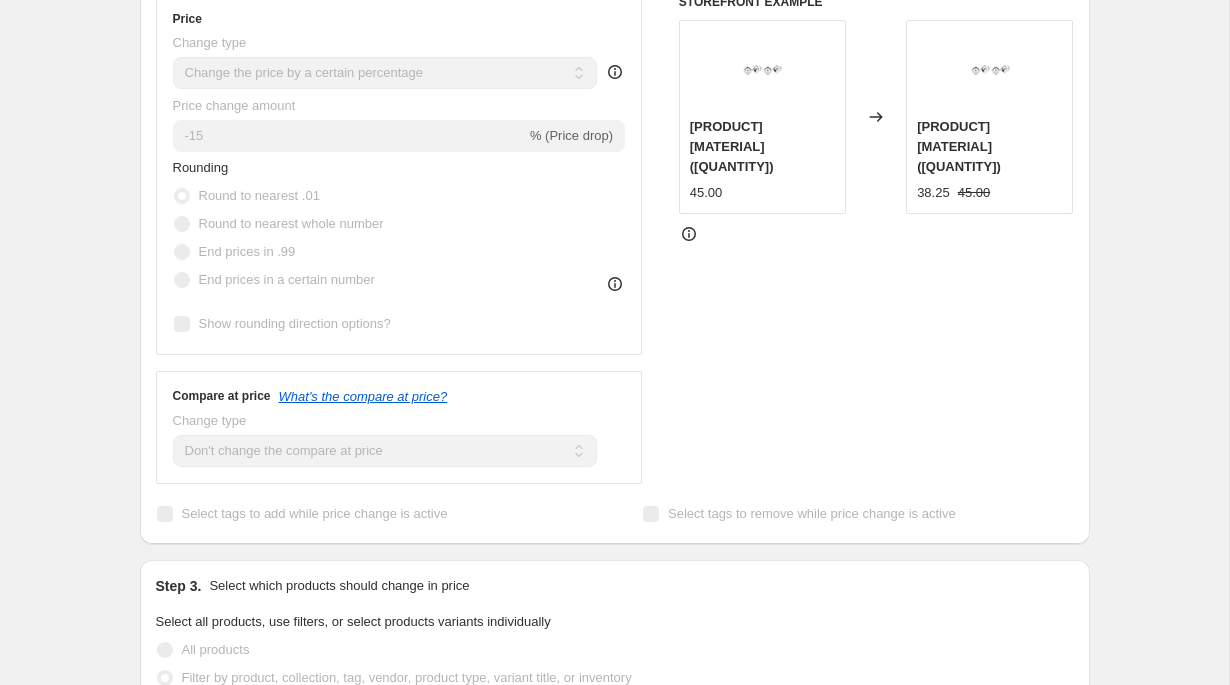 scroll, scrollTop: 0, scrollLeft: 0, axis: both 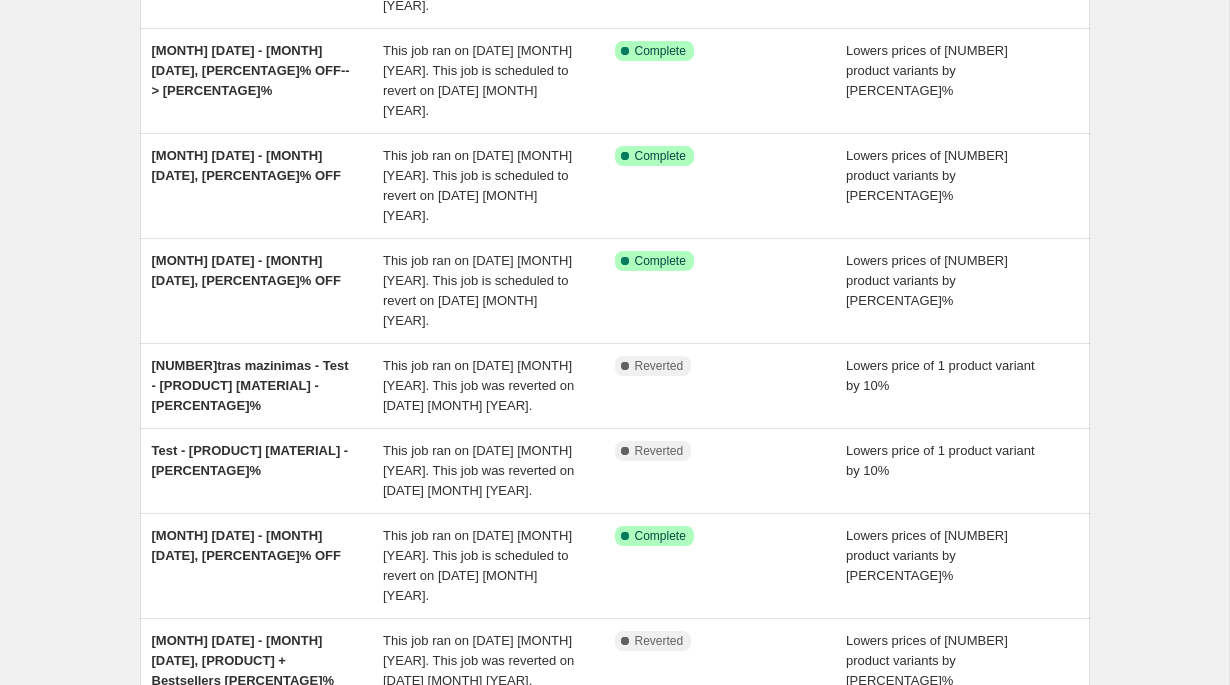 click 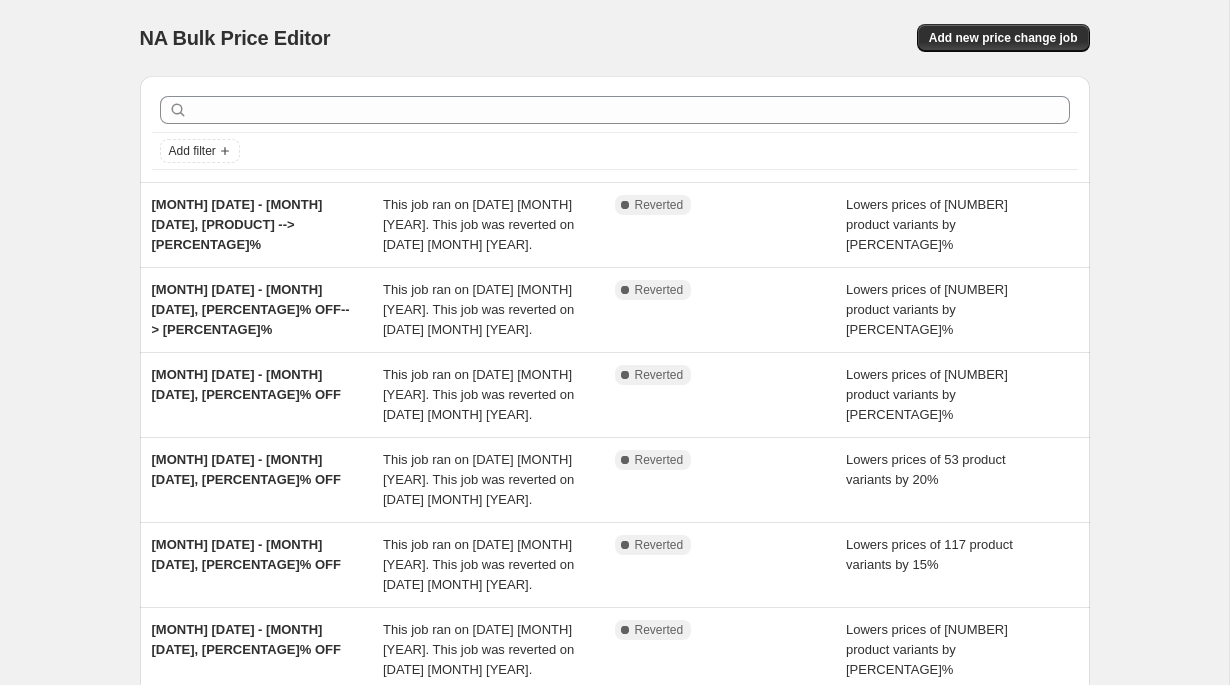 scroll, scrollTop: 505, scrollLeft: 0, axis: vertical 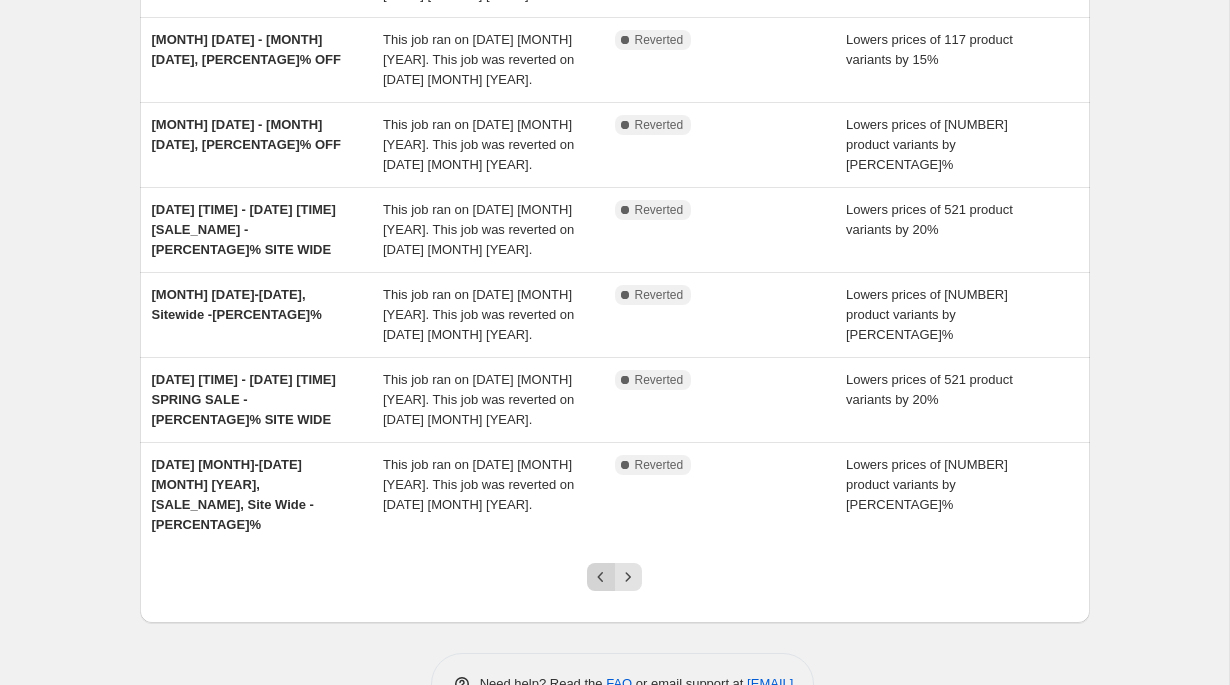 click 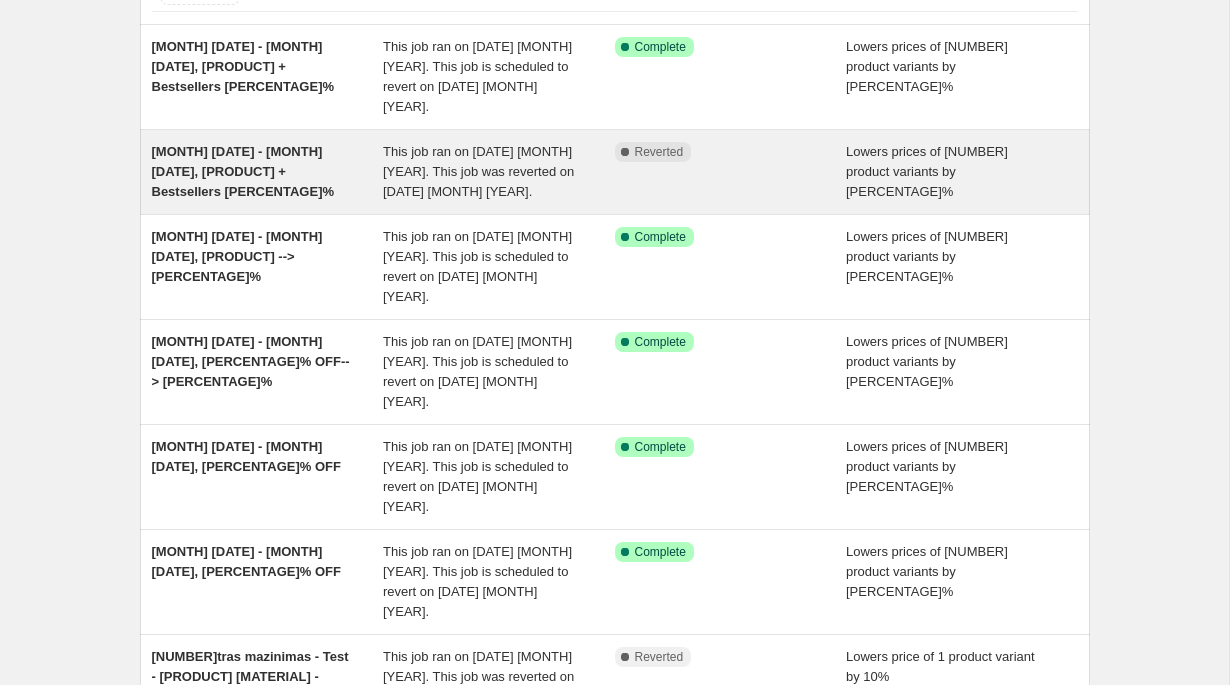 scroll, scrollTop: 159, scrollLeft: 0, axis: vertical 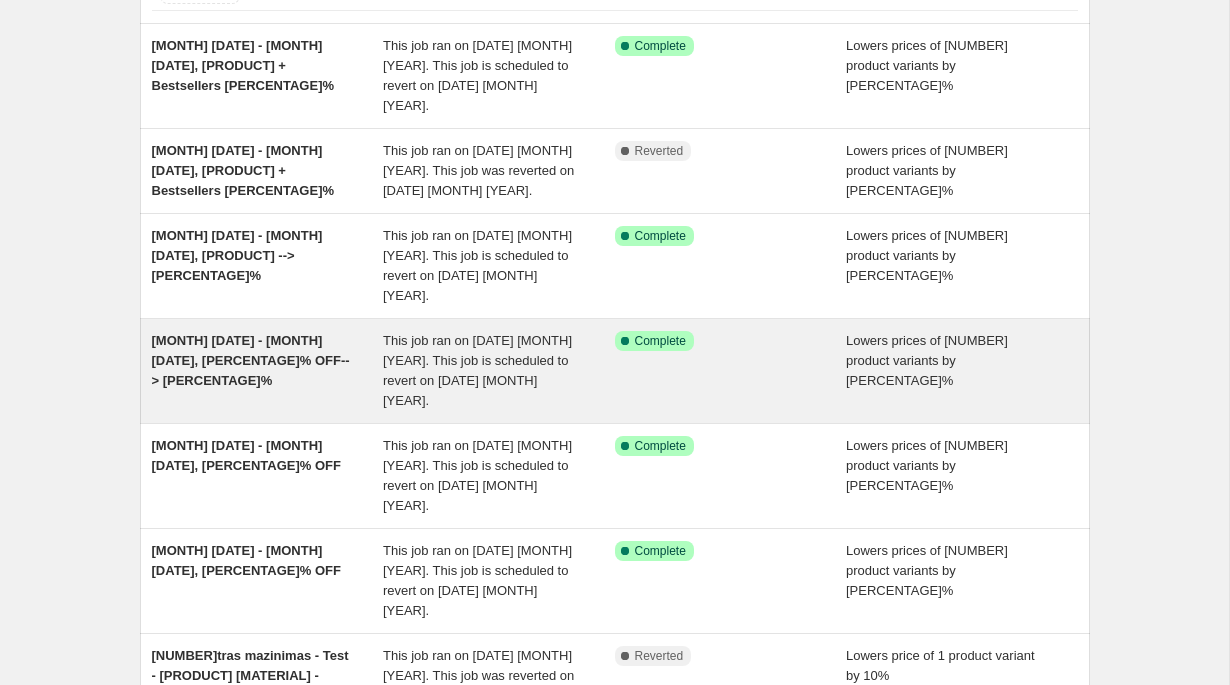click on "[MONTH] [DATE] - [MONTH] [DATE], [PERCENTAGE]% OFF--> [PERCENTAGE]%" at bounding box center (268, 371) 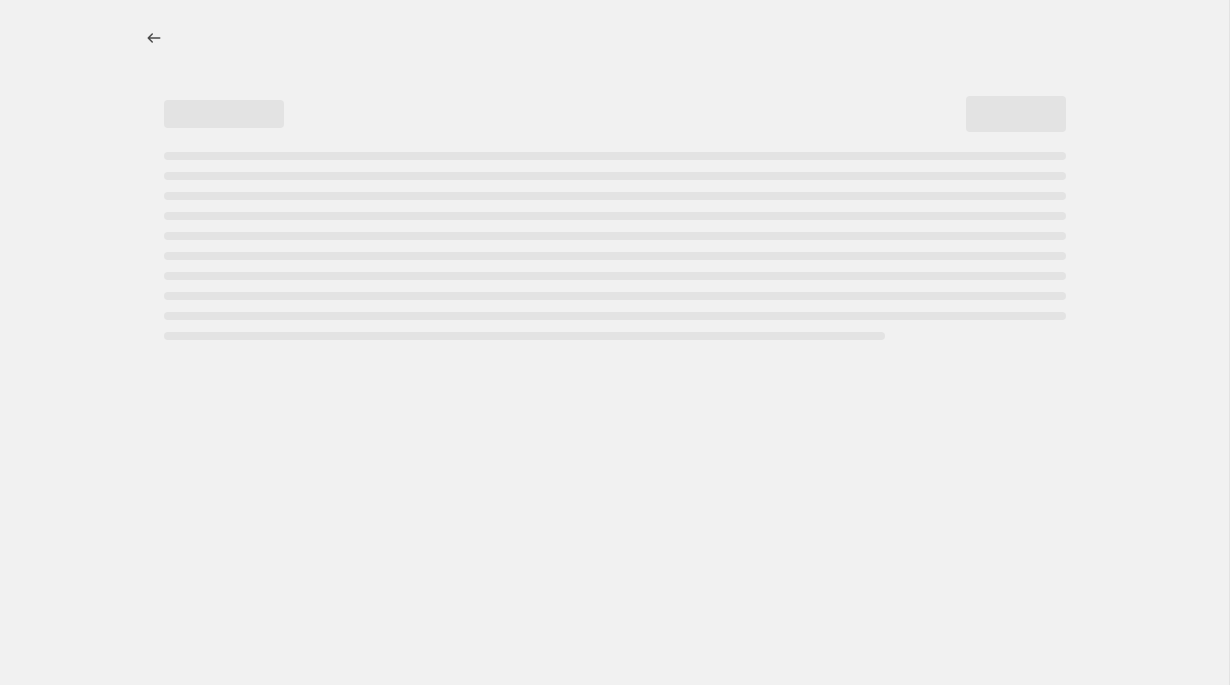 select on "percentage" 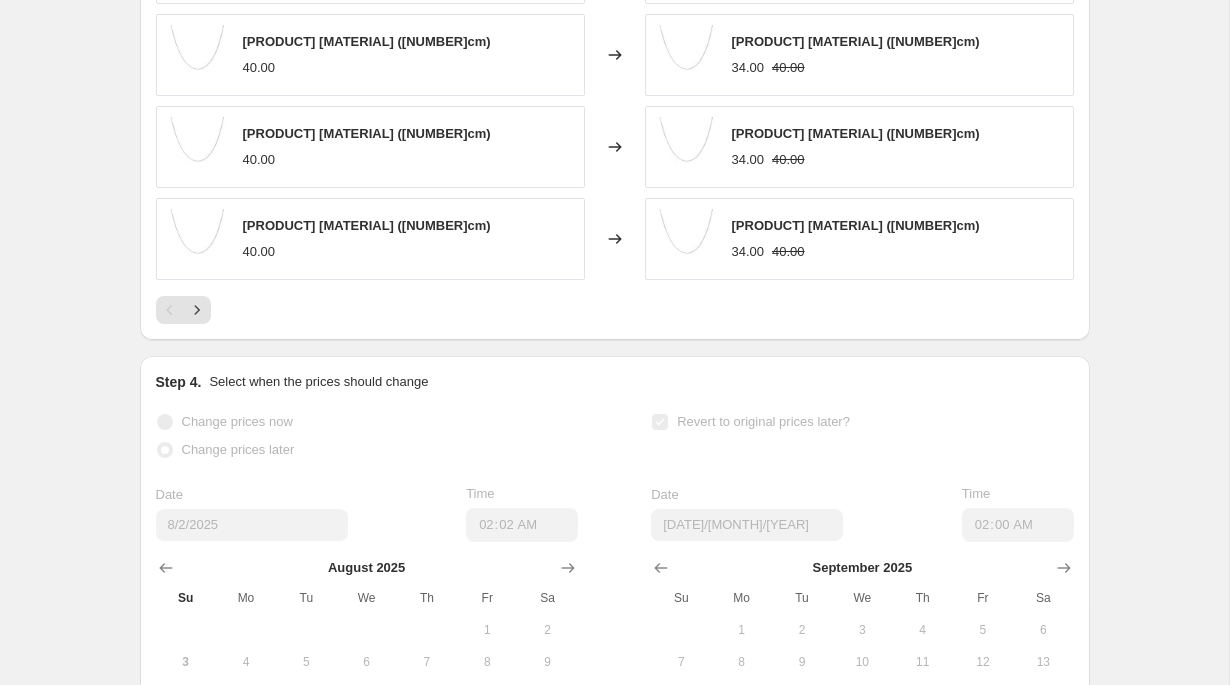 scroll, scrollTop: 1953, scrollLeft: 0, axis: vertical 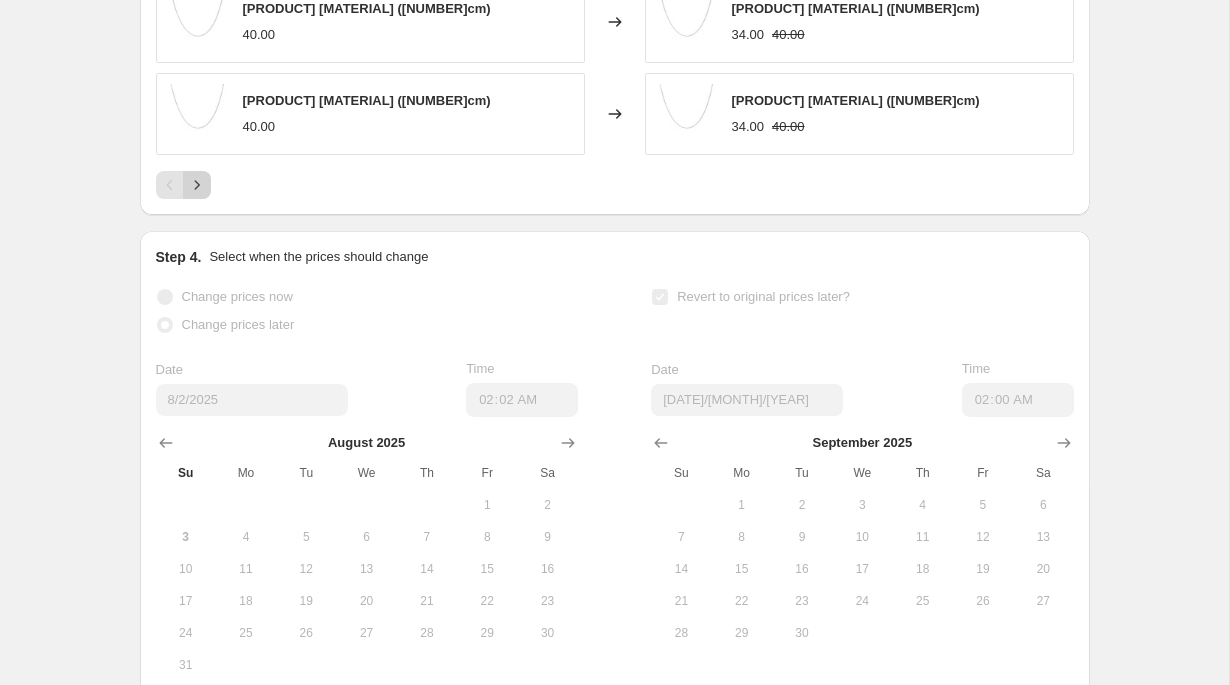 click 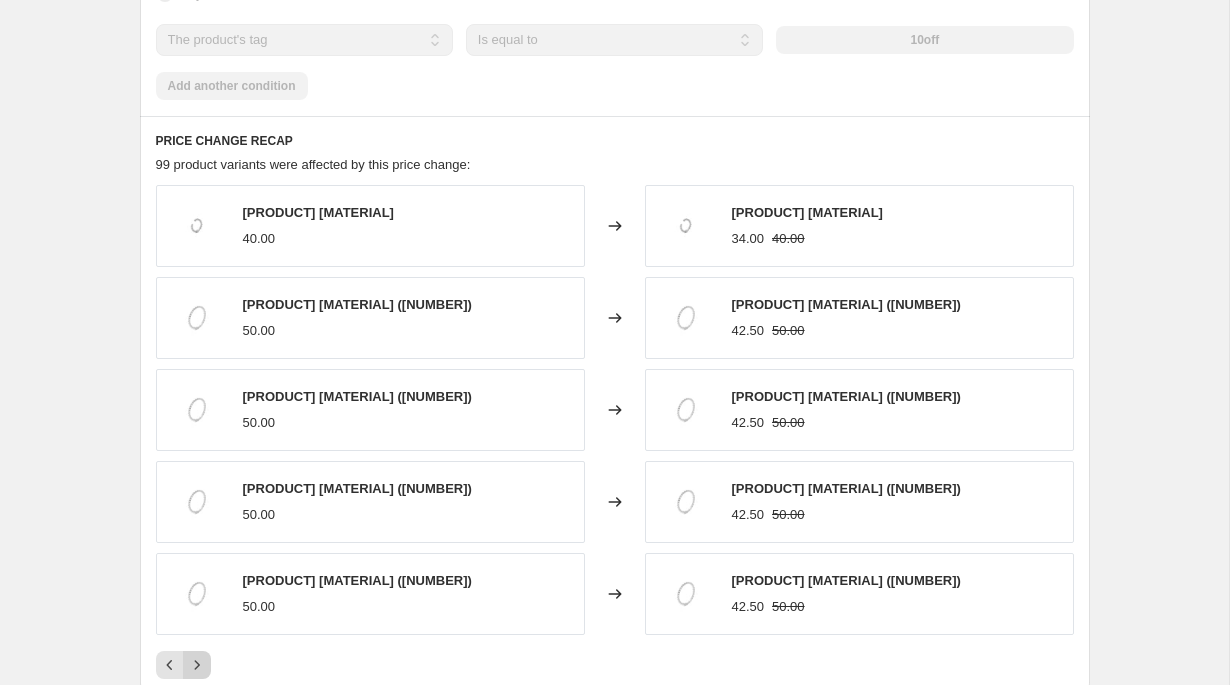 scroll, scrollTop: 1474, scrollLeft: 0, axis: vertical 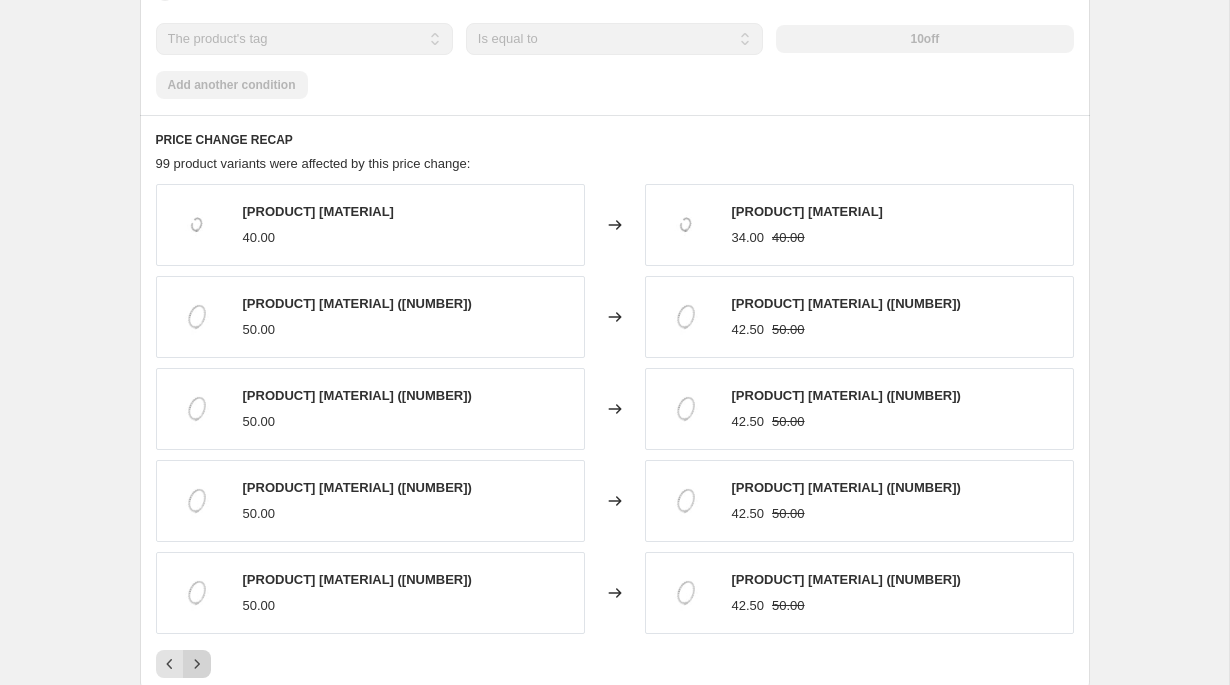 click 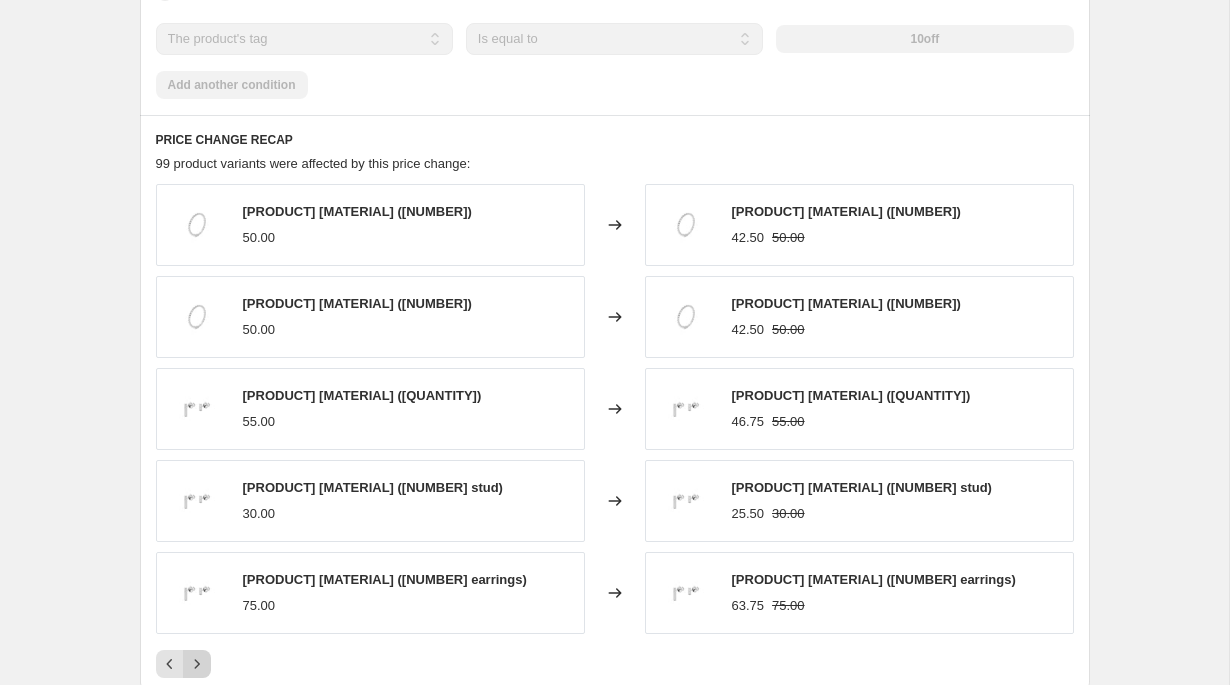 click 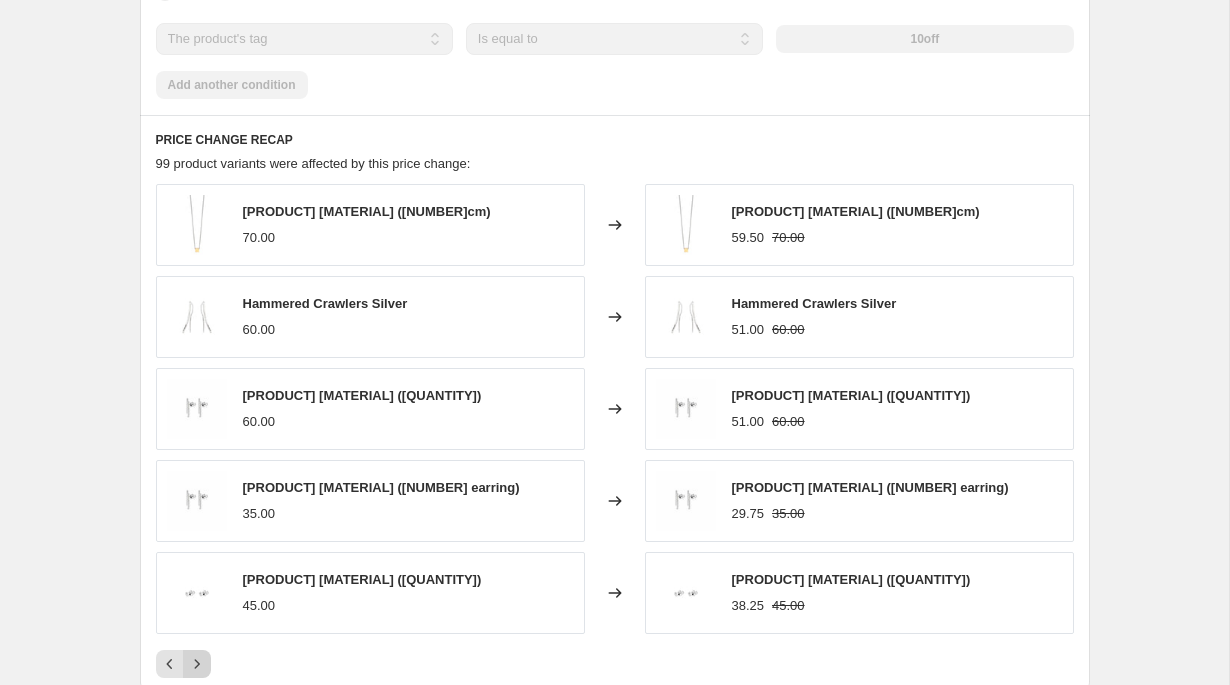 click 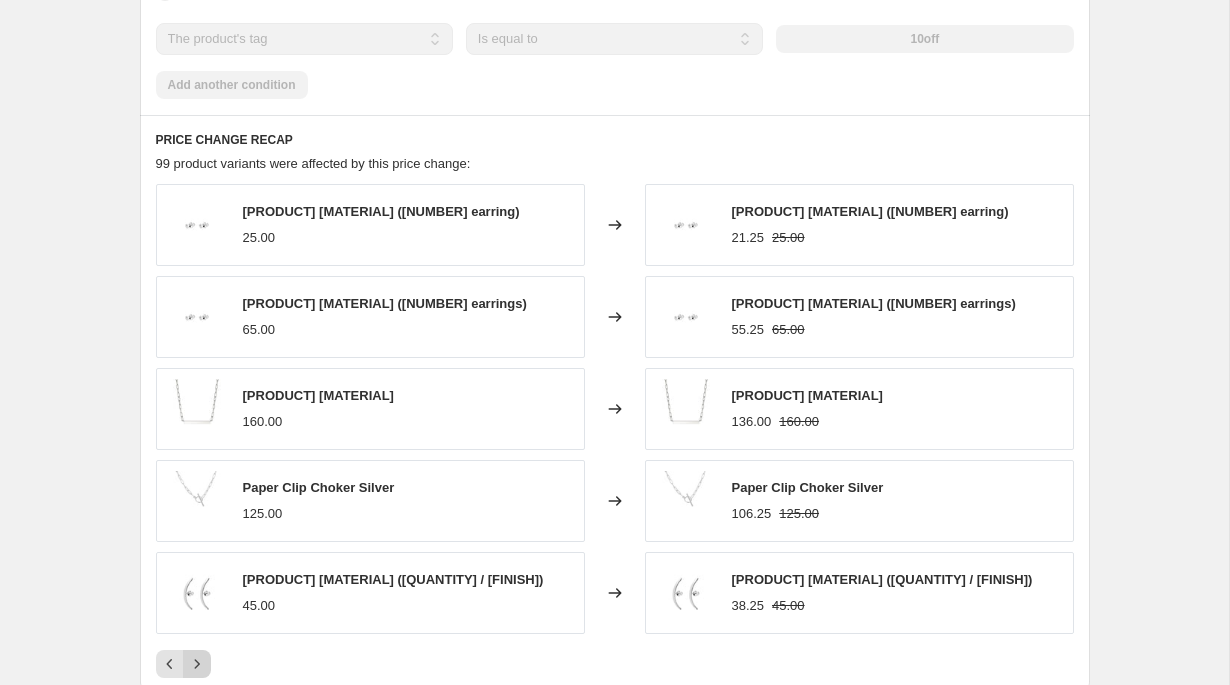 click 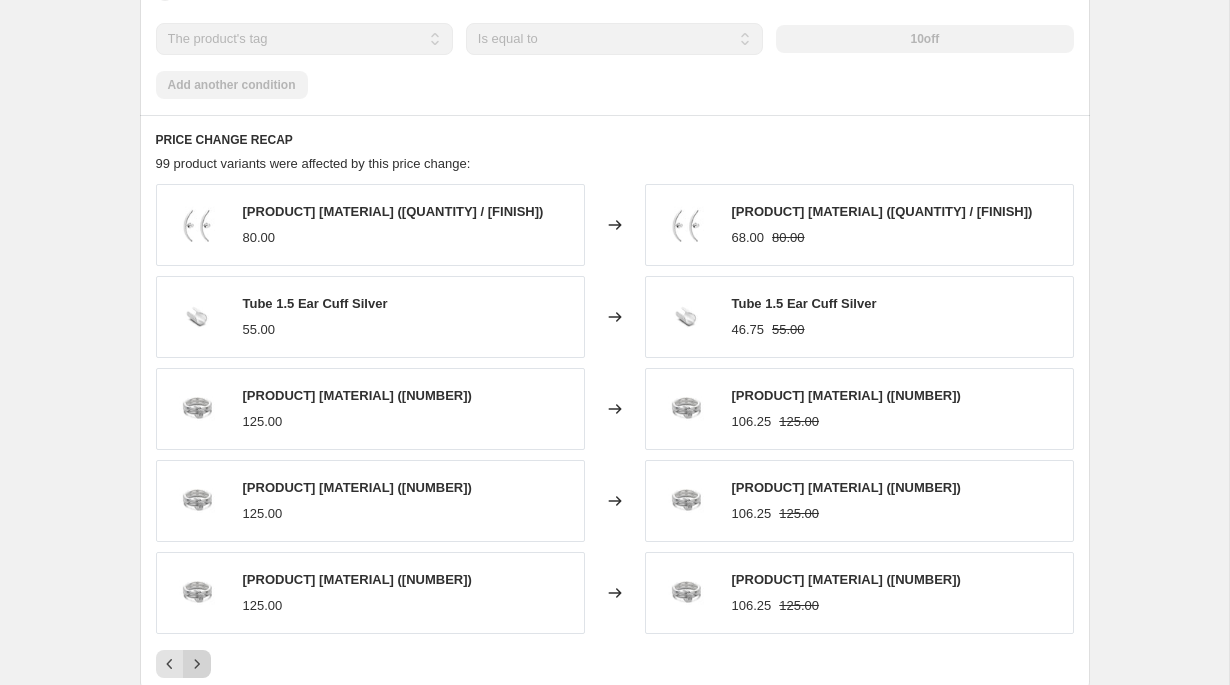click 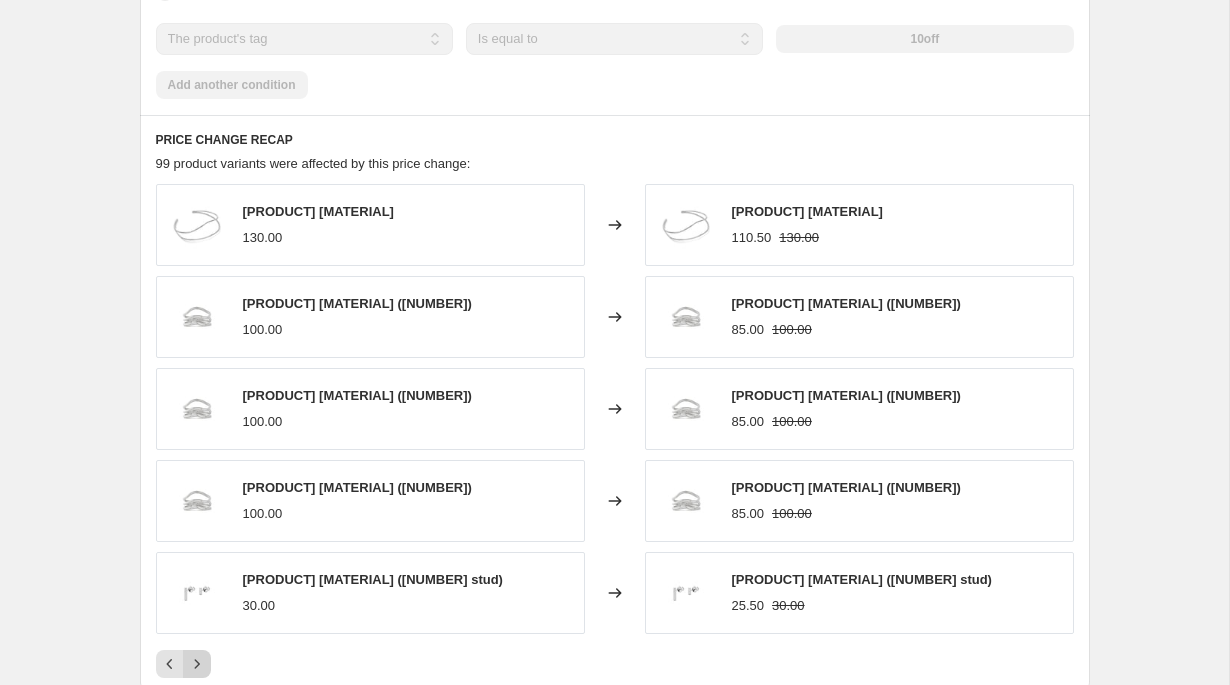 click 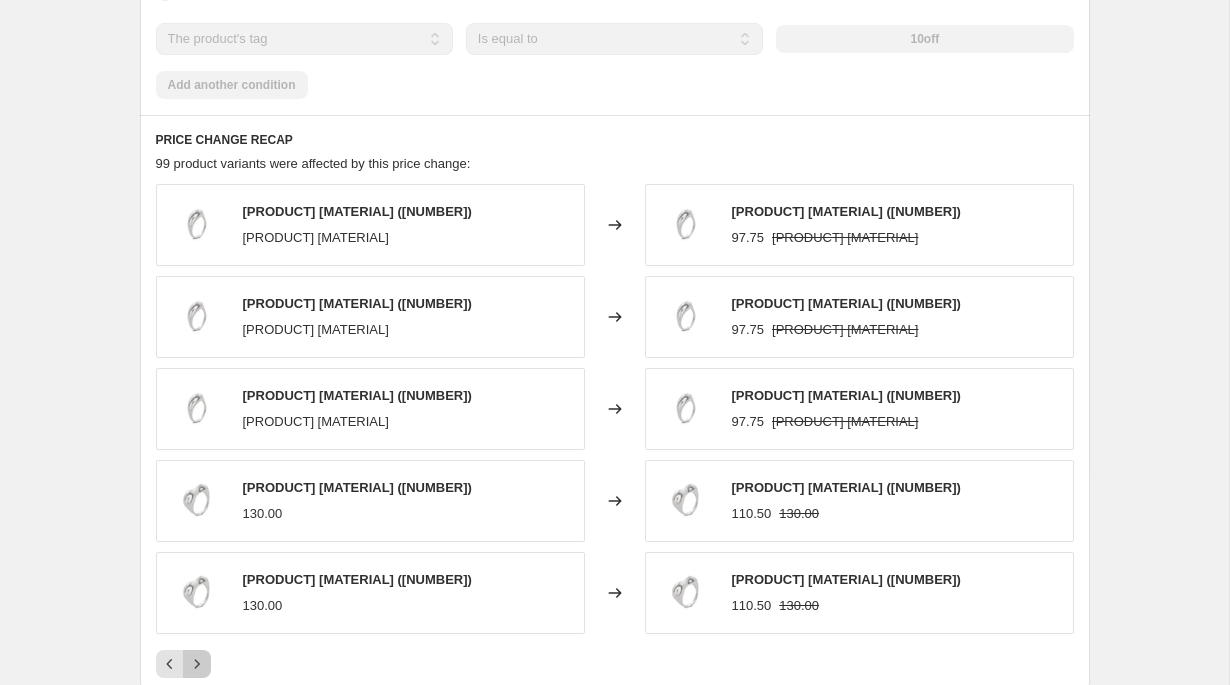 click 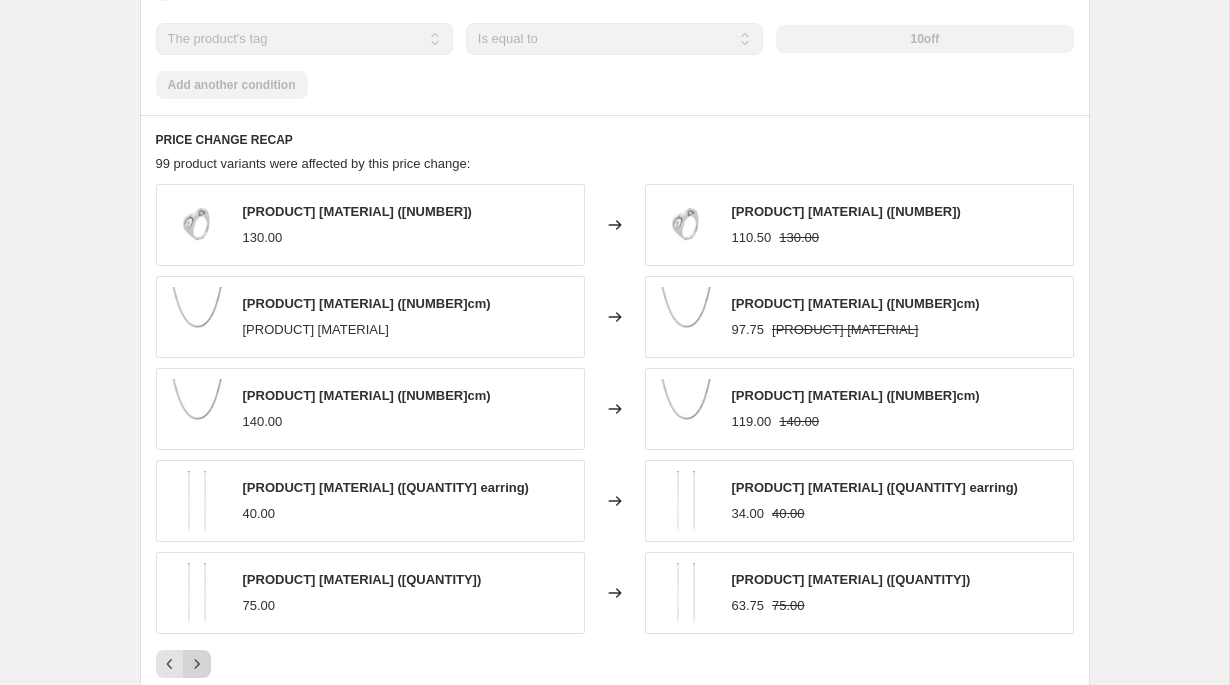 click 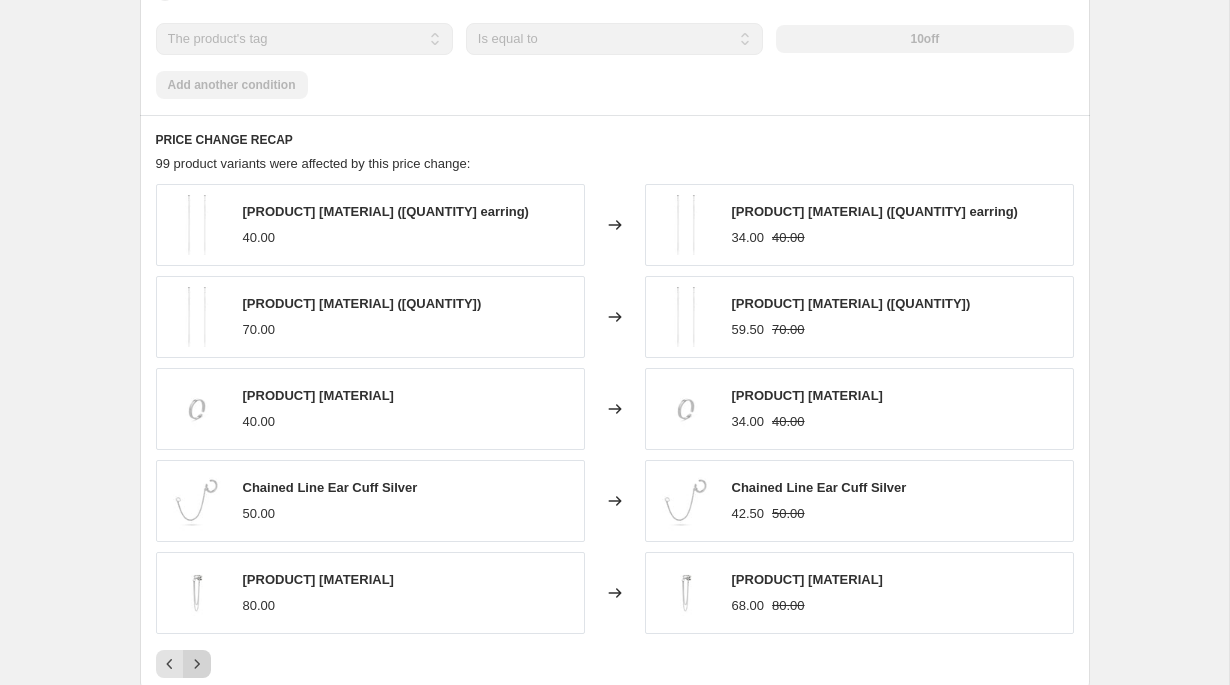 click 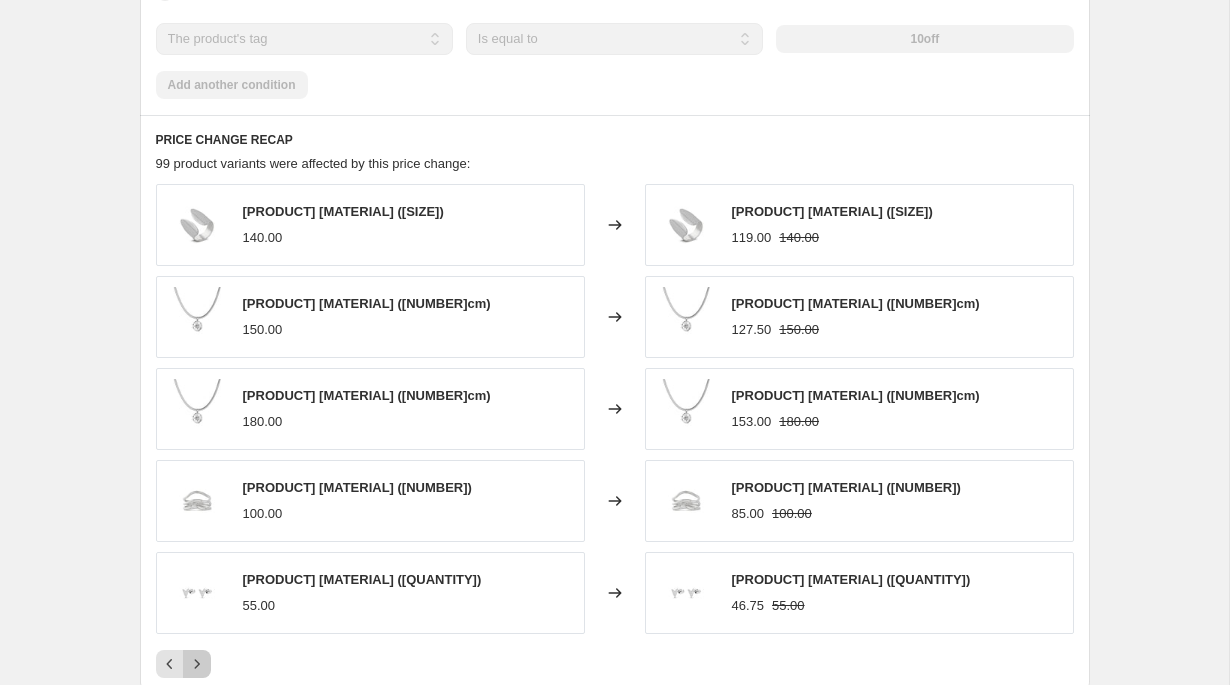 click 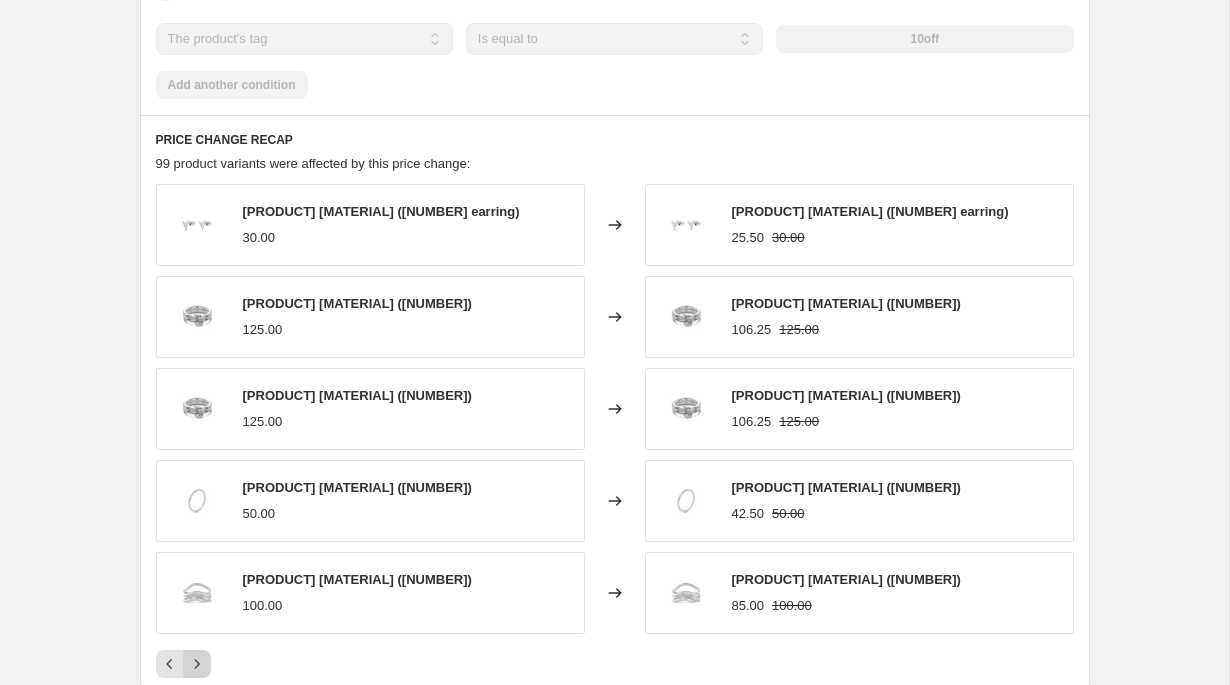 click 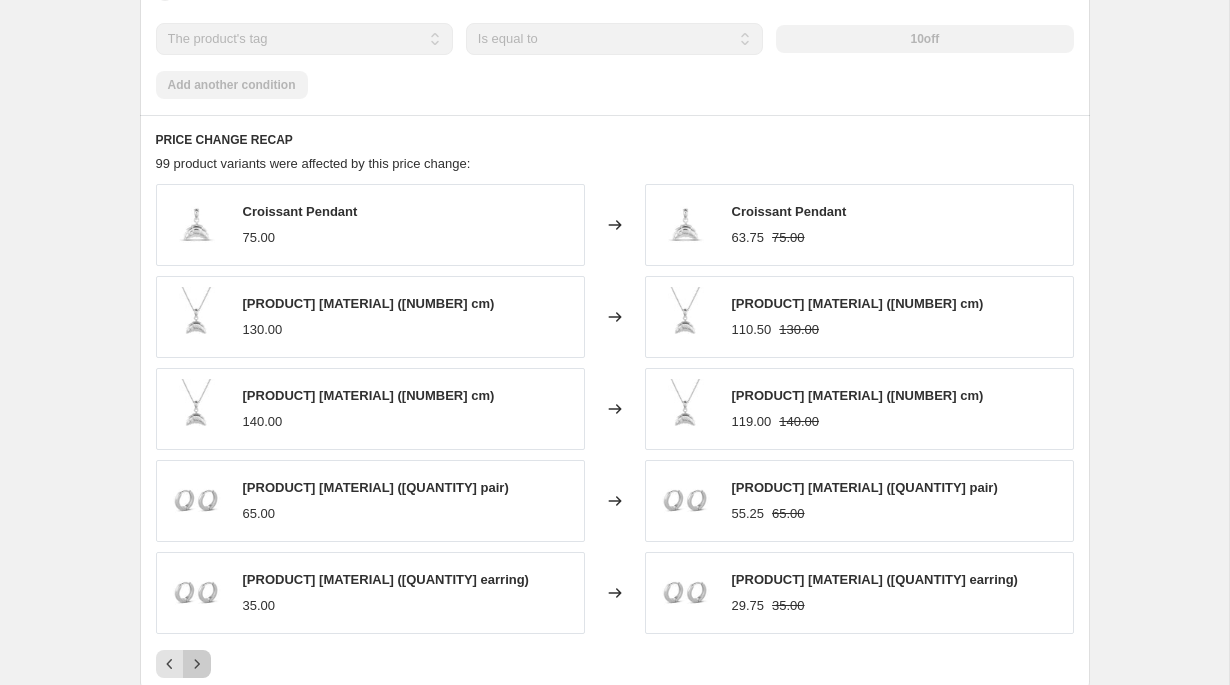 drag, startPoint x: 197, startPoint y: 628, endPoint x: 378, endPoint y: 628, distance: 181 